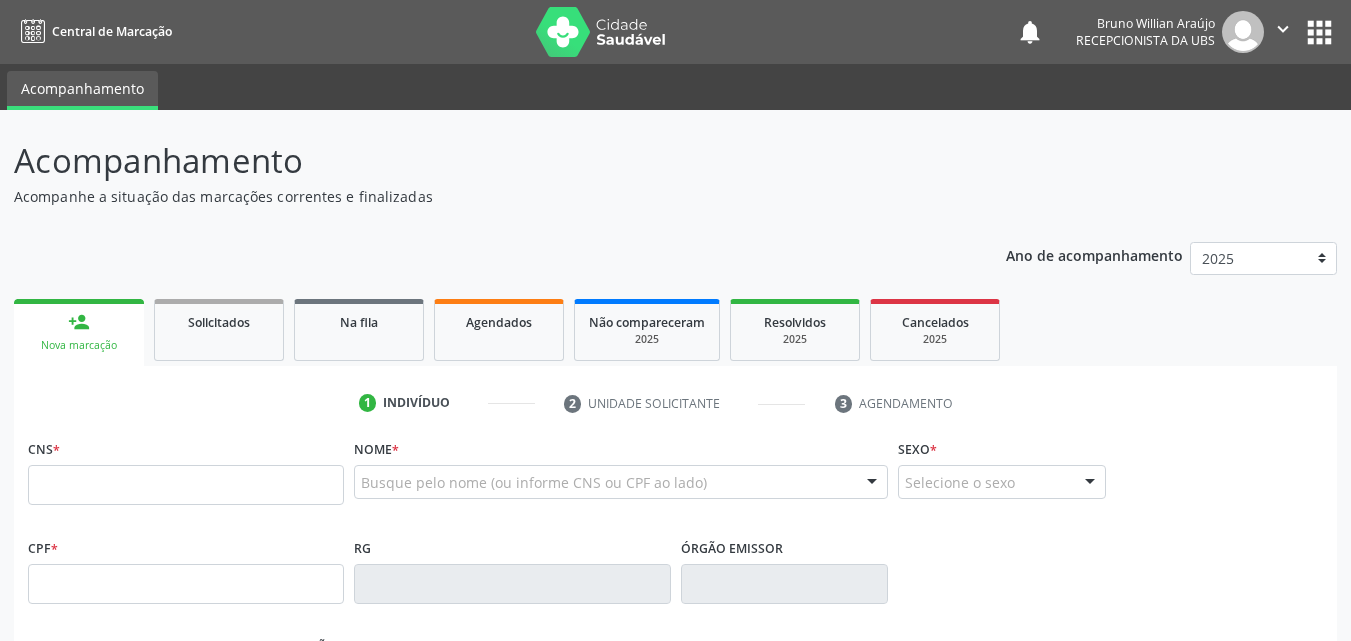scroll, scrollTop: 0, scrollLeft: 0, axis: both 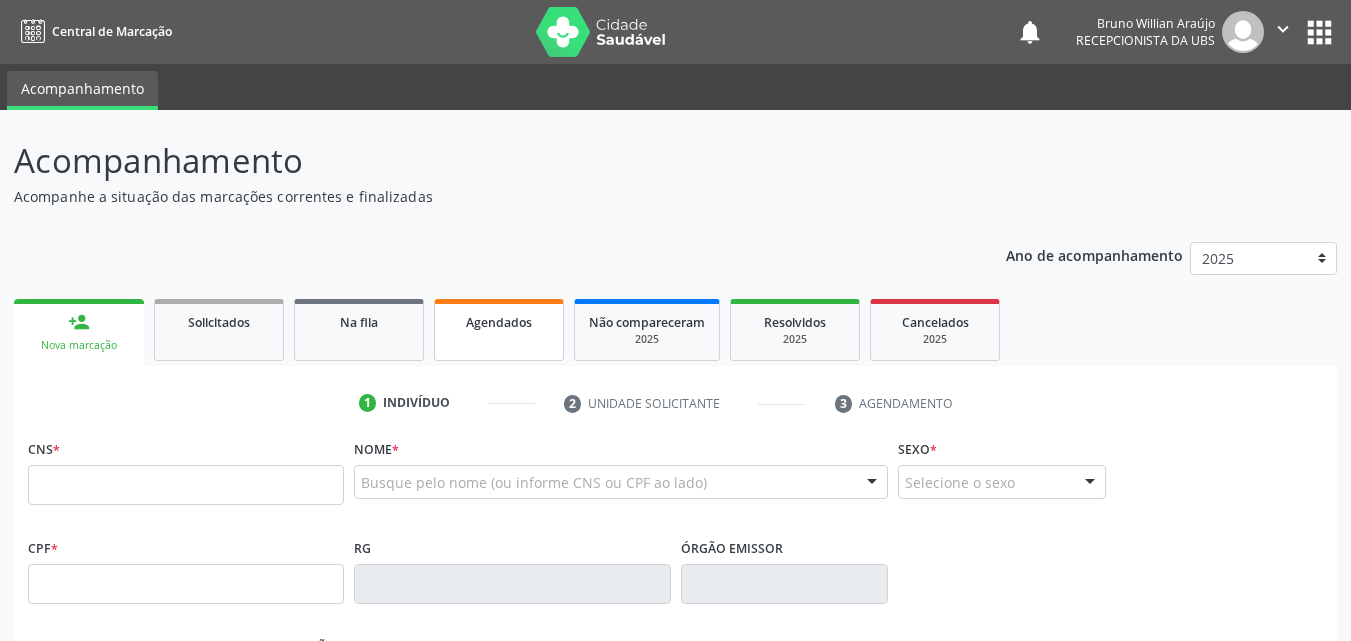 click on "Agendados" at bounding box center (499, 322) 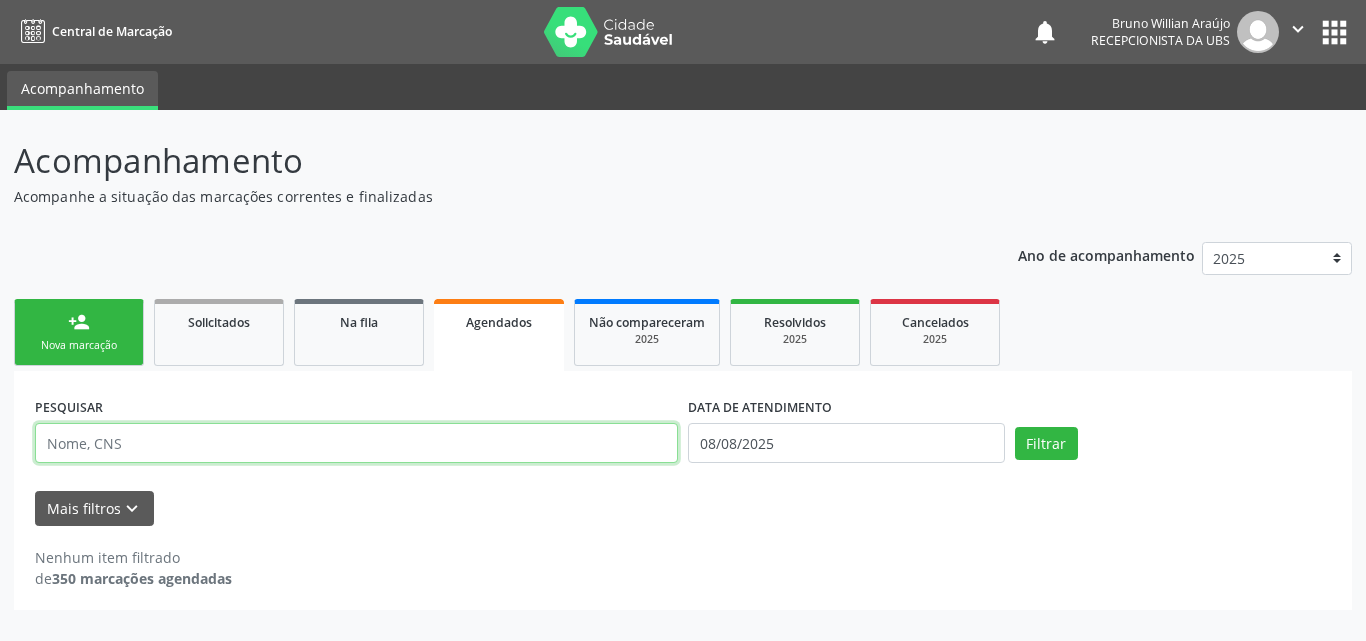 click at bounding box center (356, 443) 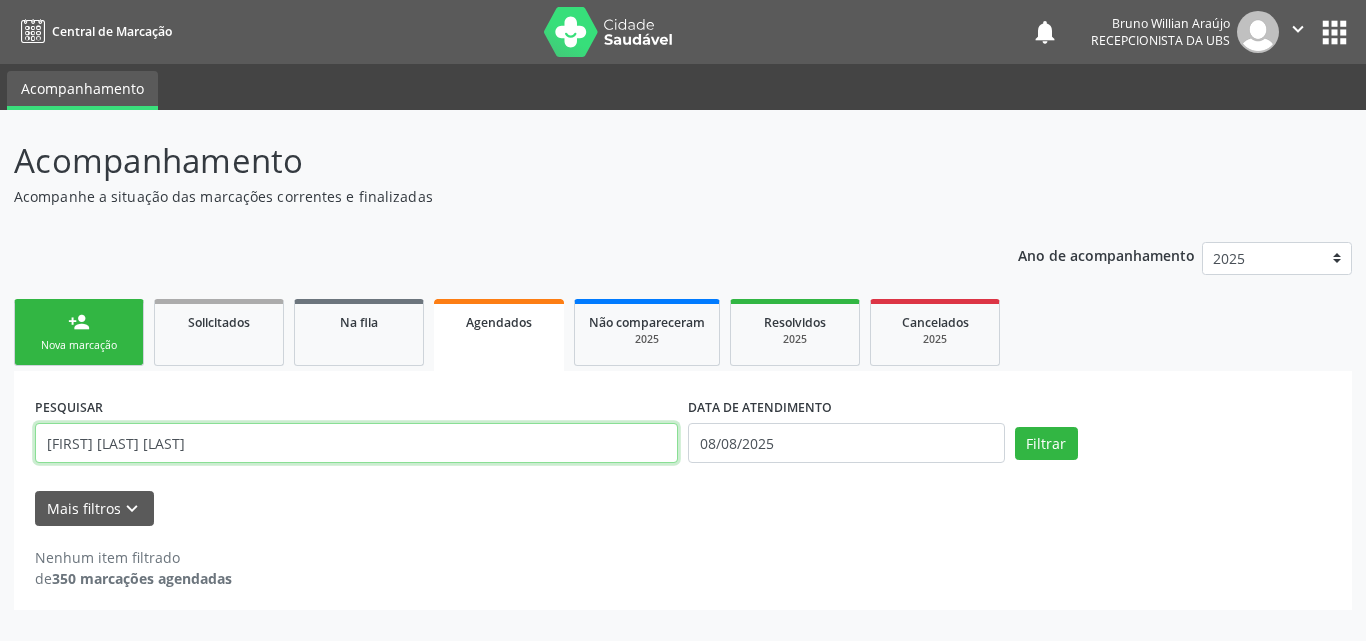 type on "[FIRST] [LAST] [LAST]" 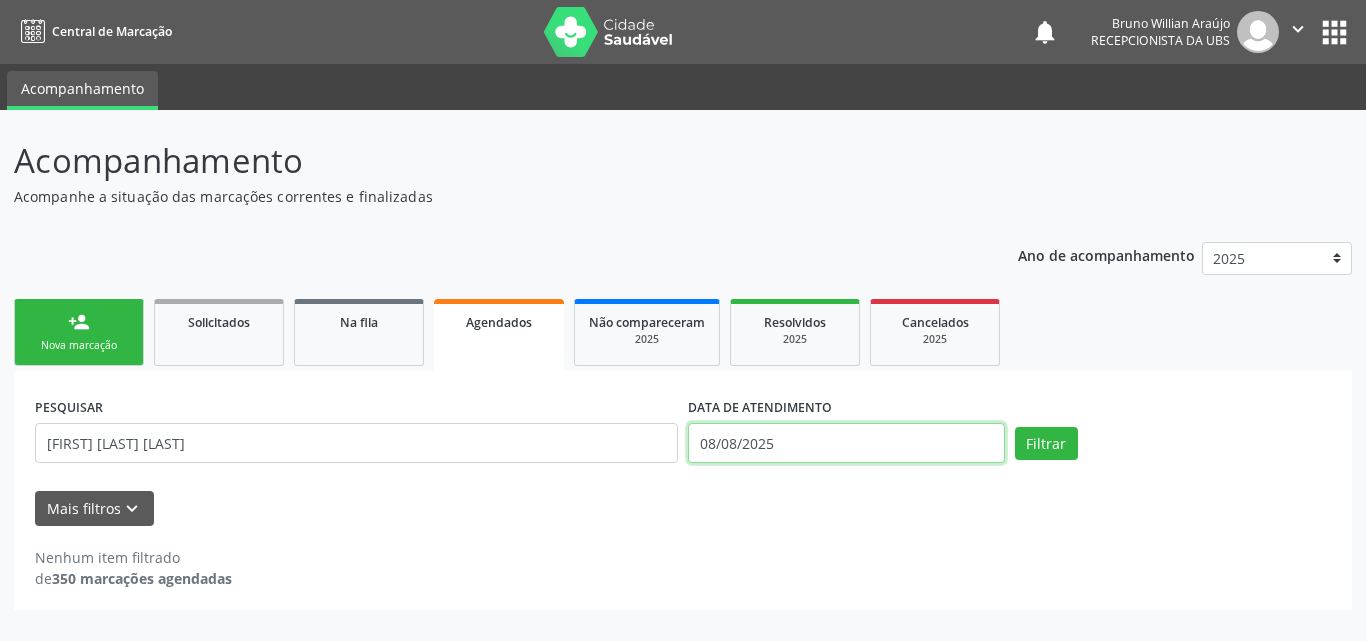 click on "08/08/2025" at bounding box center (846, 443) 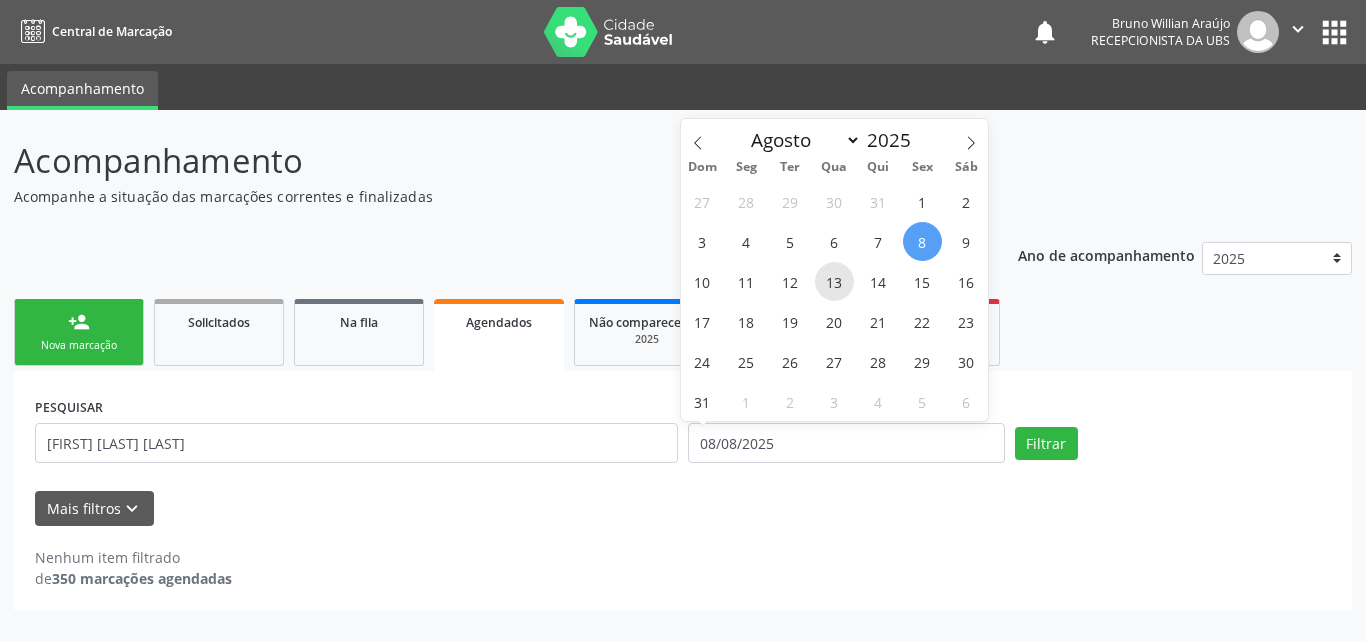click on "13" at bounding box center [834, 281] 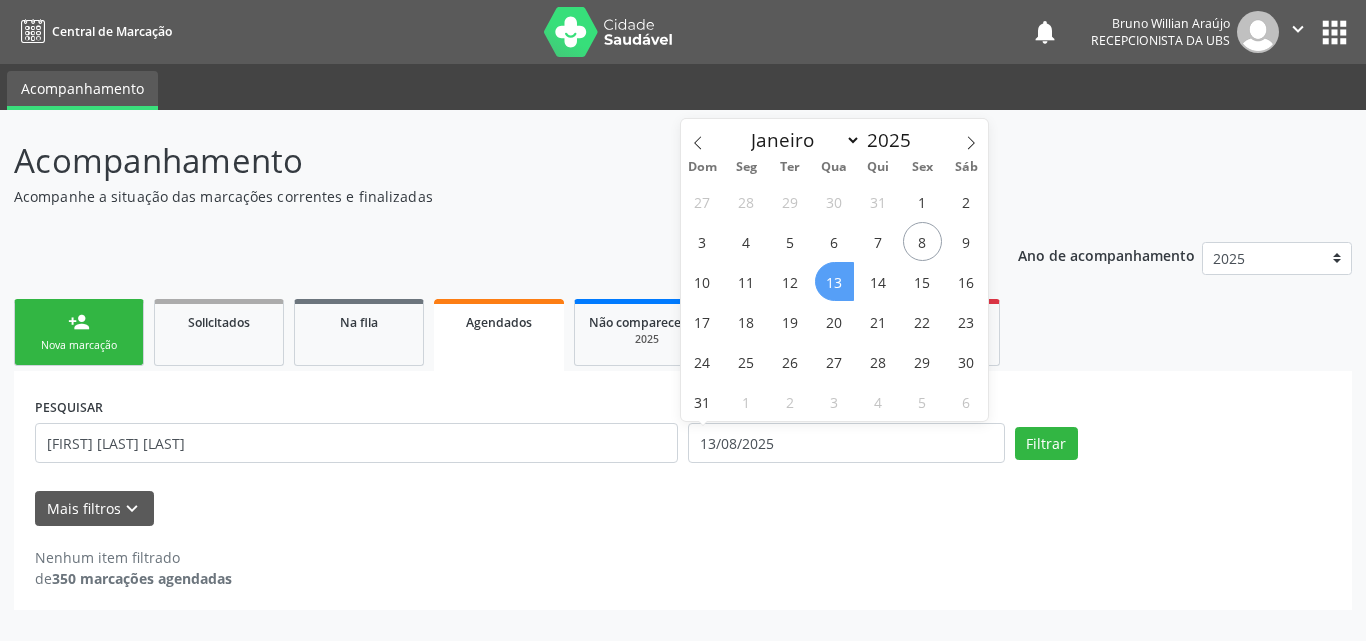 click on "13" at bounding box center (834, 281) 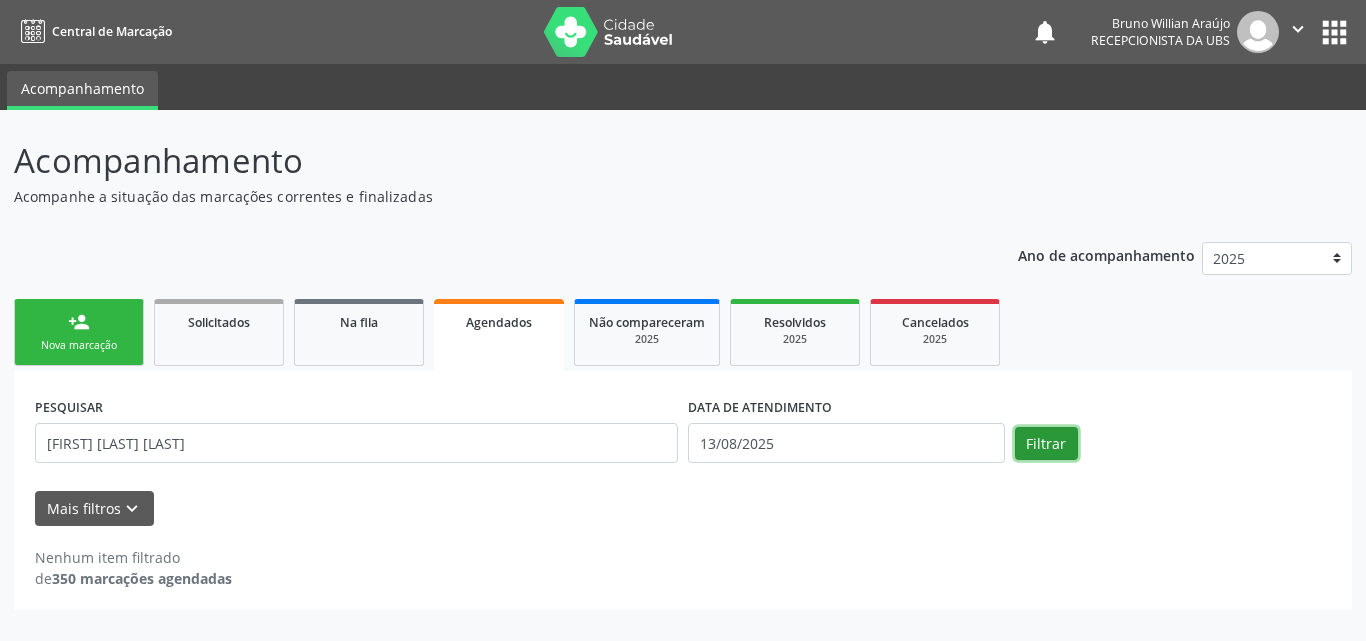 click on "Filtrar" at bounding box center [1046, 444] 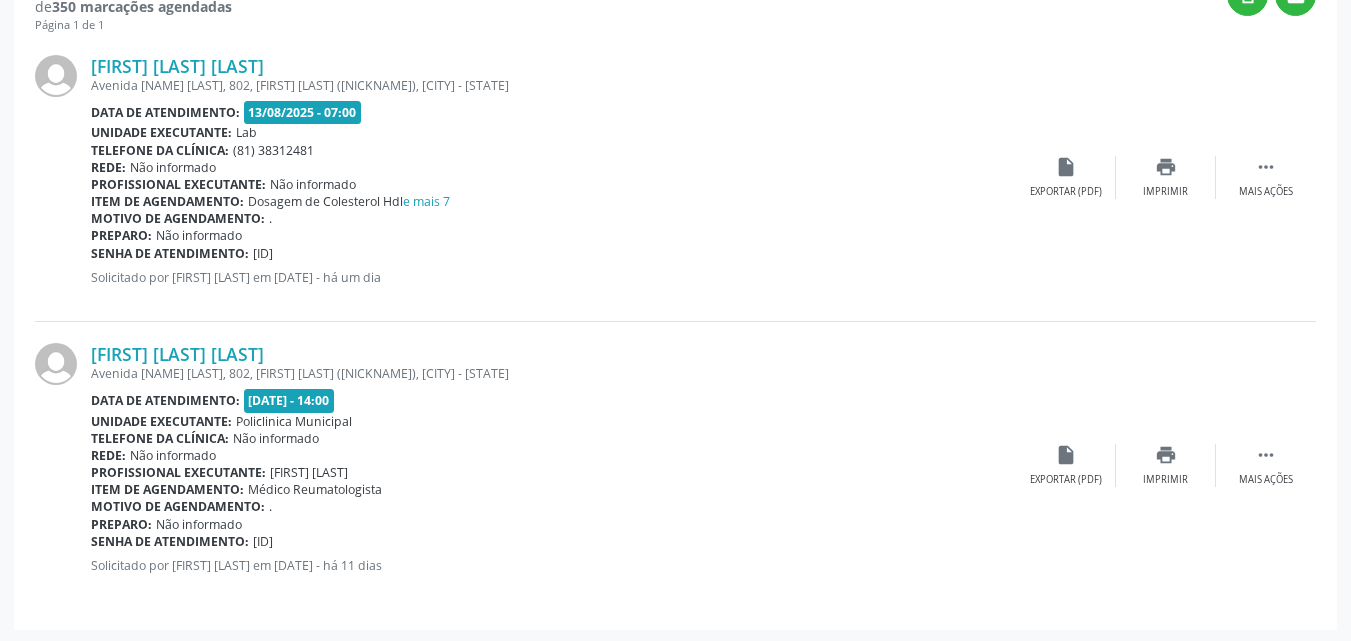 scroll, scrollTop: 575, scrollLeft: 0, axis: vertical 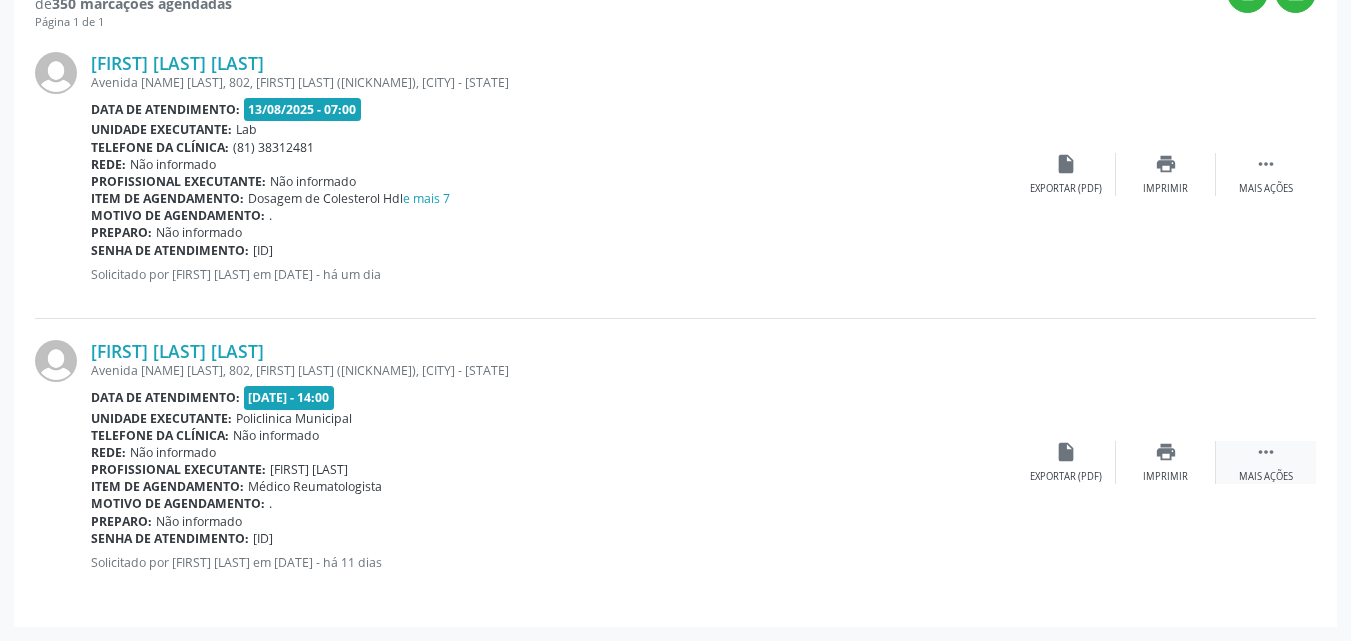click on "
Mais ações" at bounding box center [1266, 462] 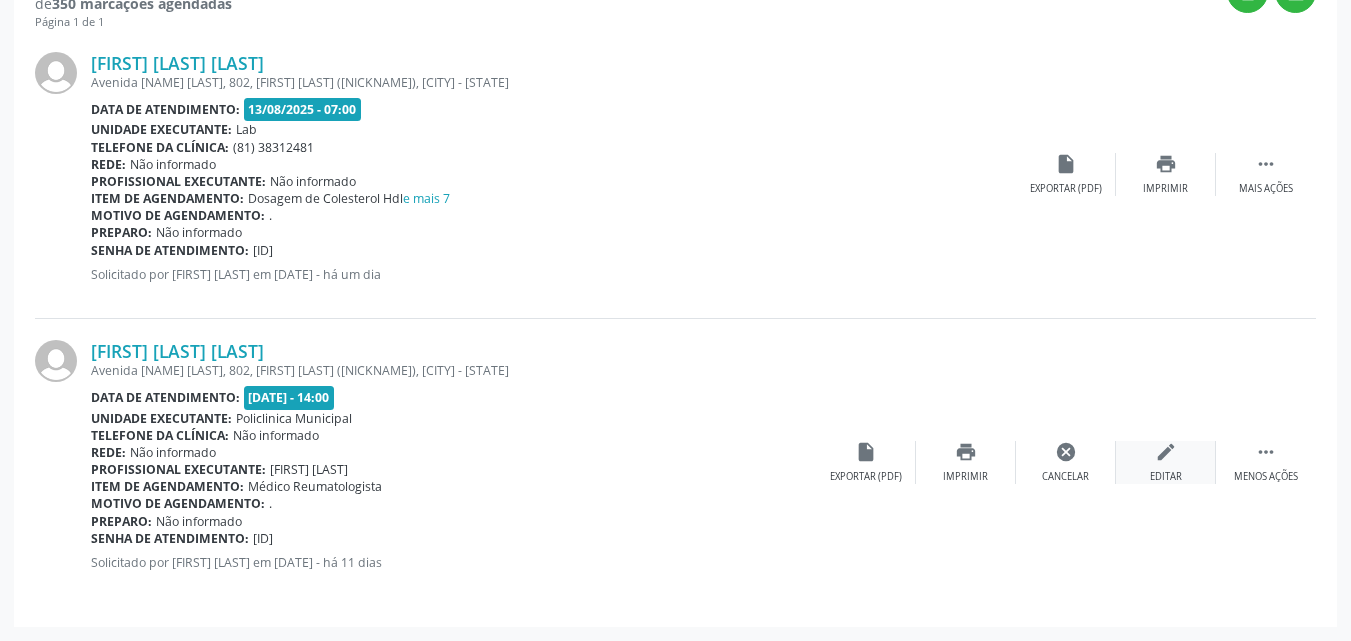 click on "Editar" at bounding box center (1166, 477) 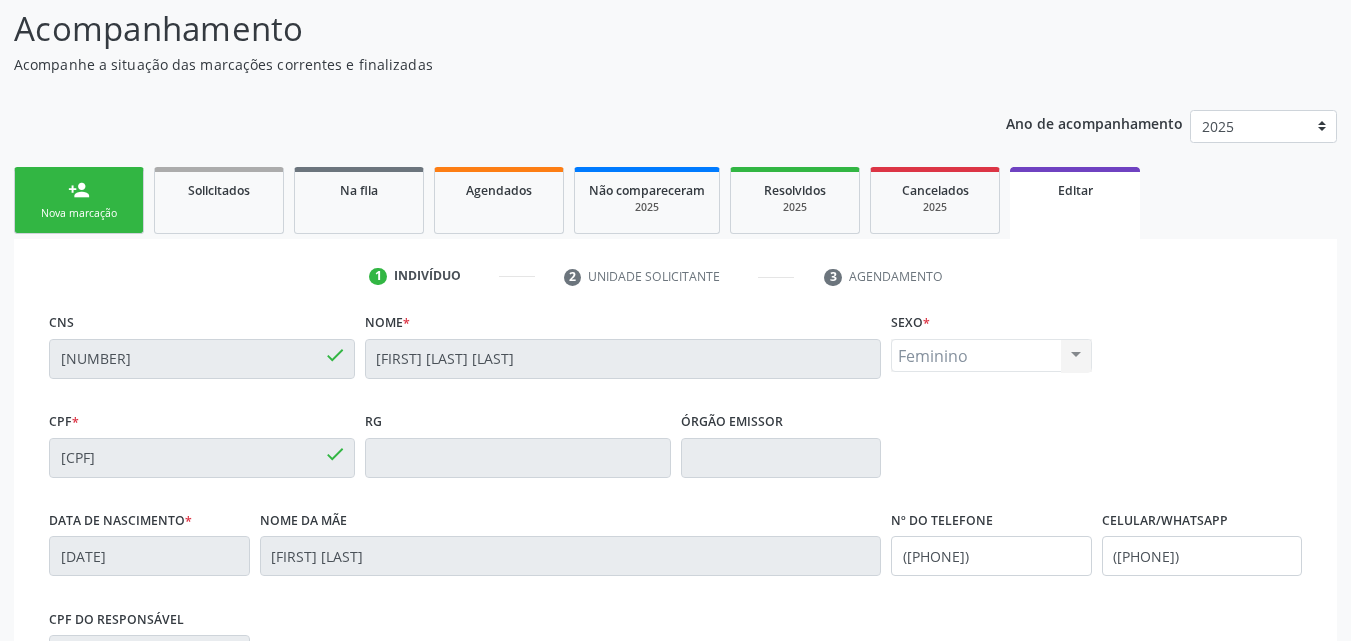 scroll, scrollTop: 200, scrollLeft: 0, axis: vertical 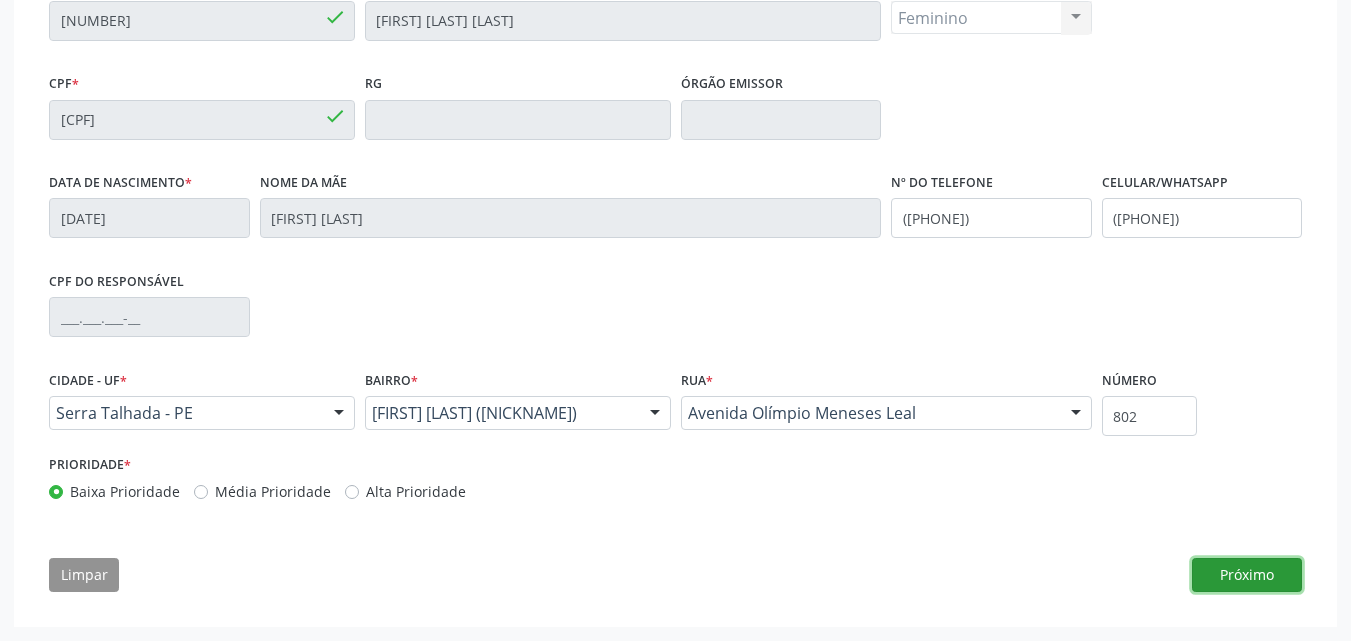 click on "Próximo" at bounding box center (1247, 575) 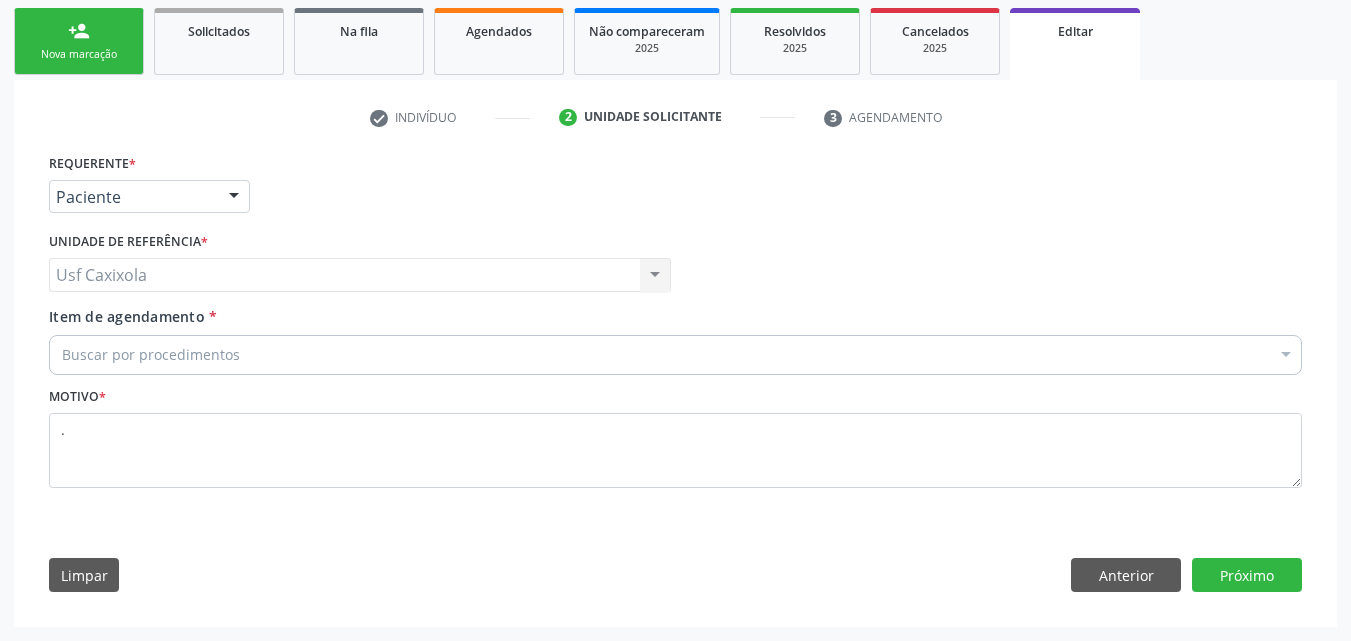 scroll, scrollTop: 291, scrollLeft: 0, axis: vertical 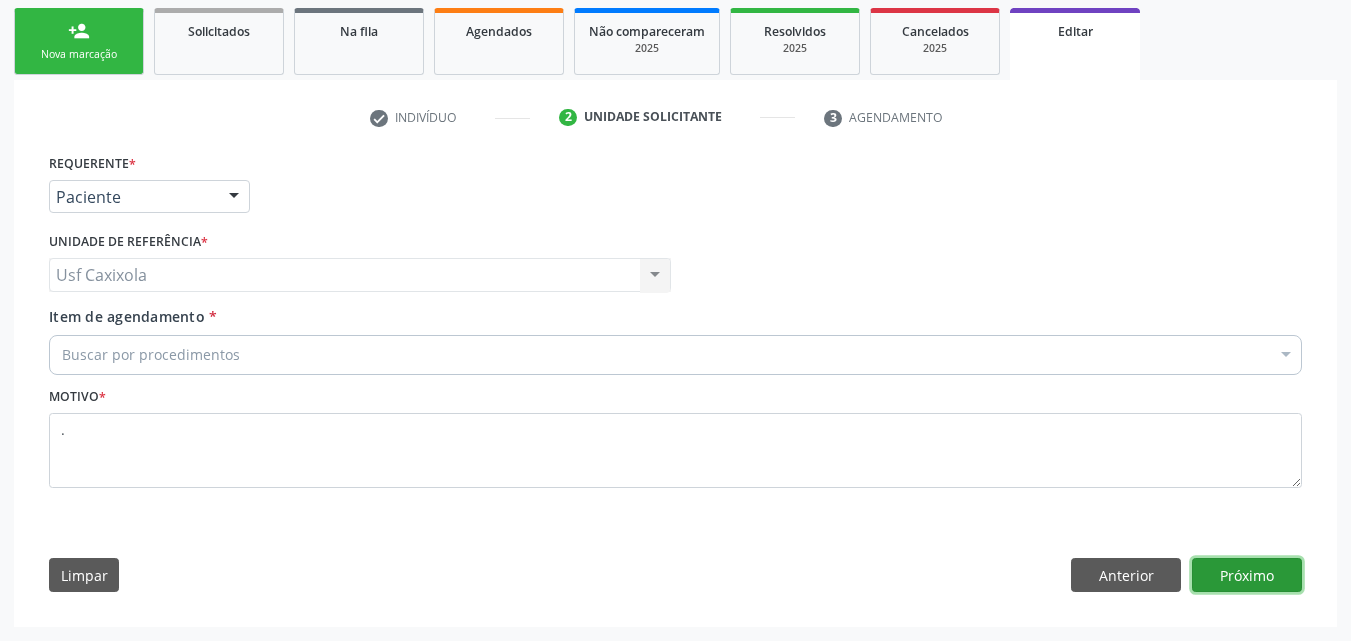 click on "Próximo" at bounding box center [1247, 575] 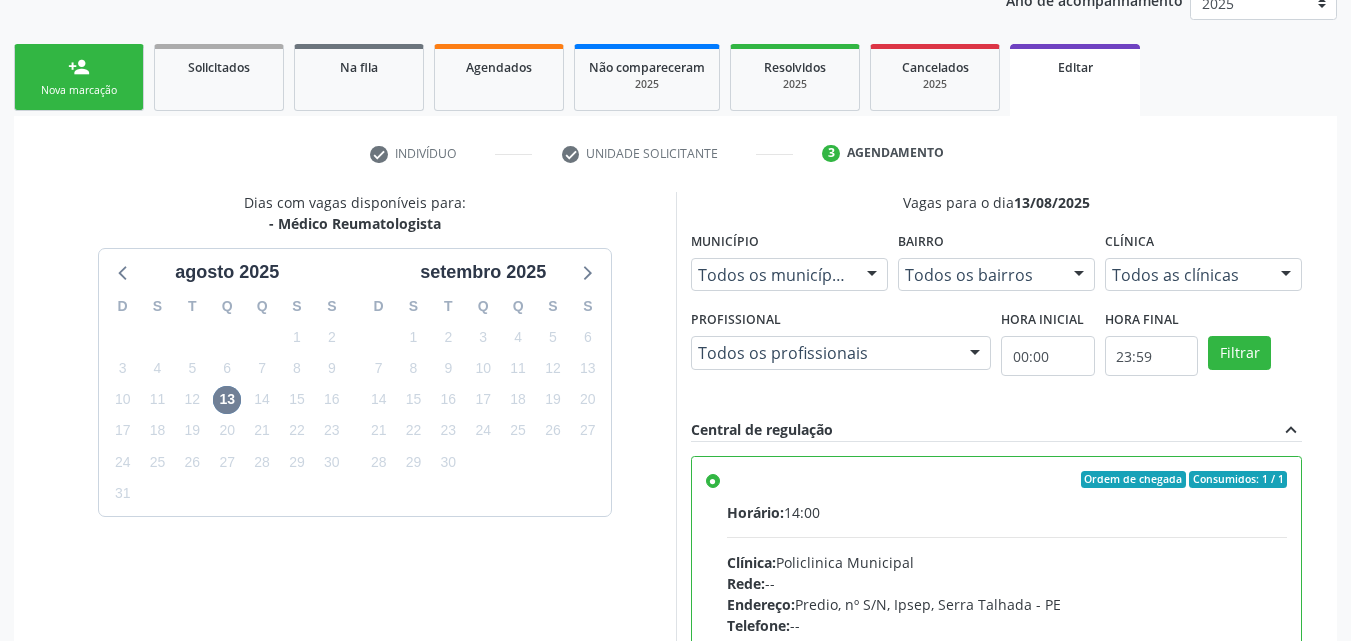 scroll, scrollTop: 291, scrollLeft: 0, axis: vertical 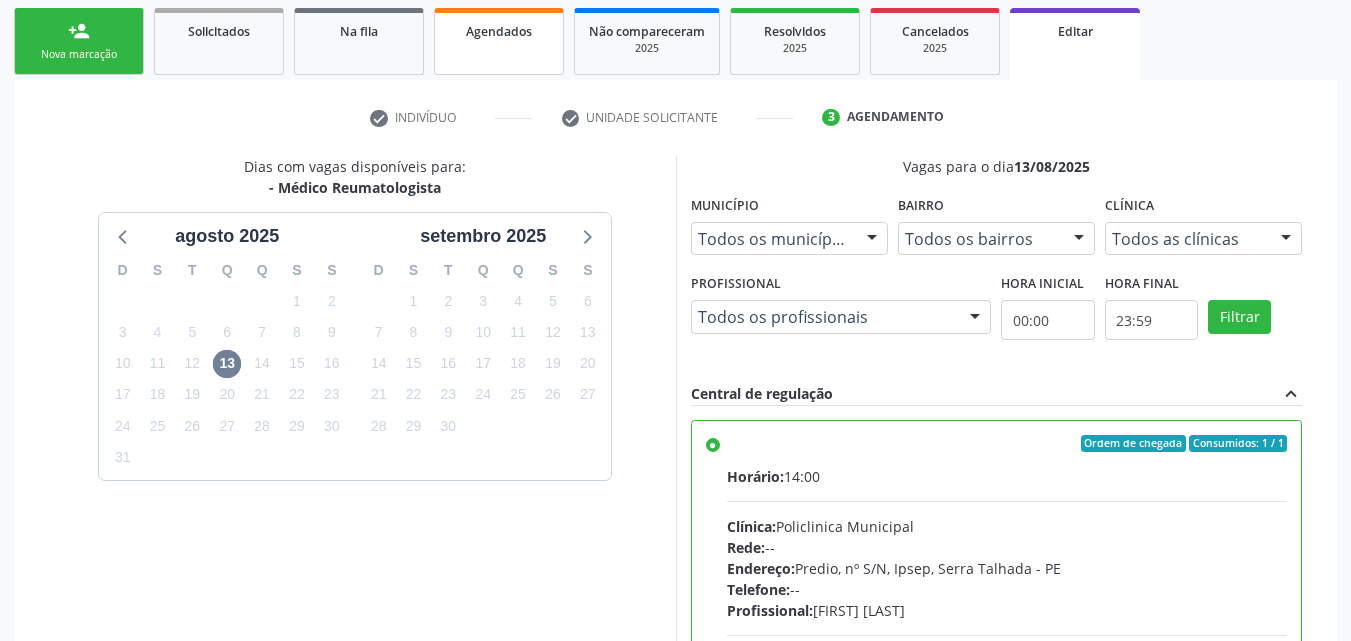 click on "Agendados" at bounding box center [499, 31] 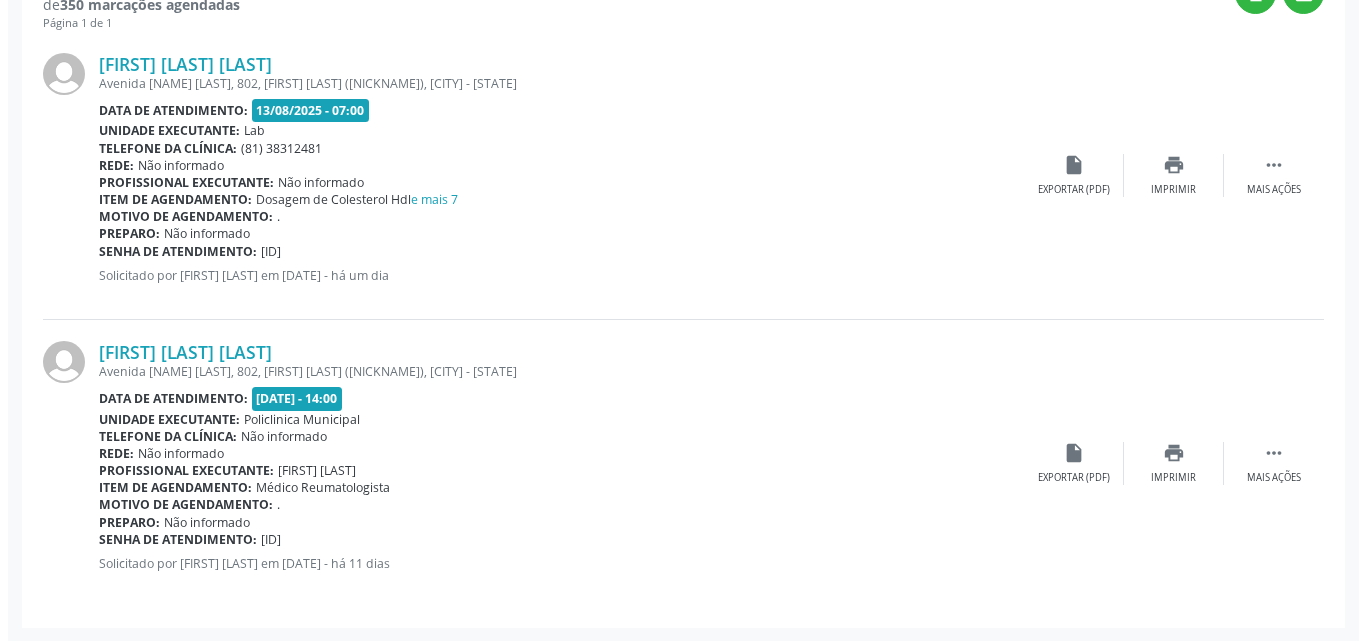 scroll, scrollTop: 575, scrollLeft: 0, axis: vertical 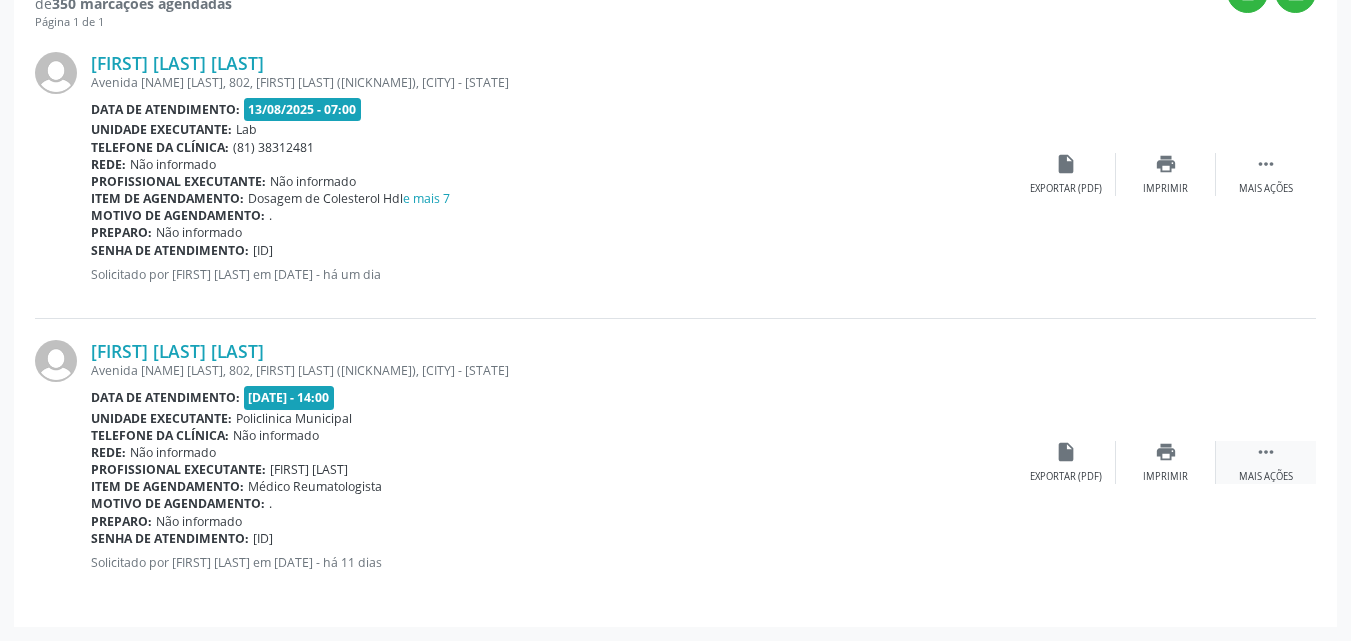 click on "
Mais ações" at bounding box center (1266, 462) 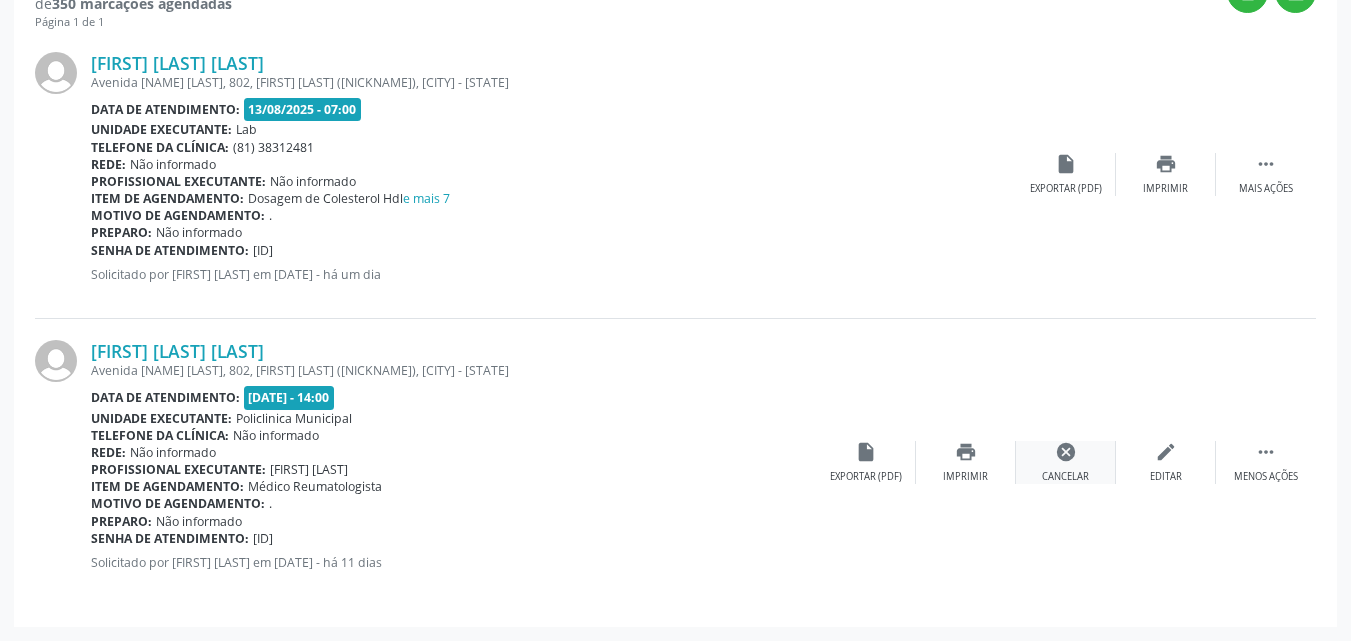 click on "cancel" at bounding box center (1066, 452) 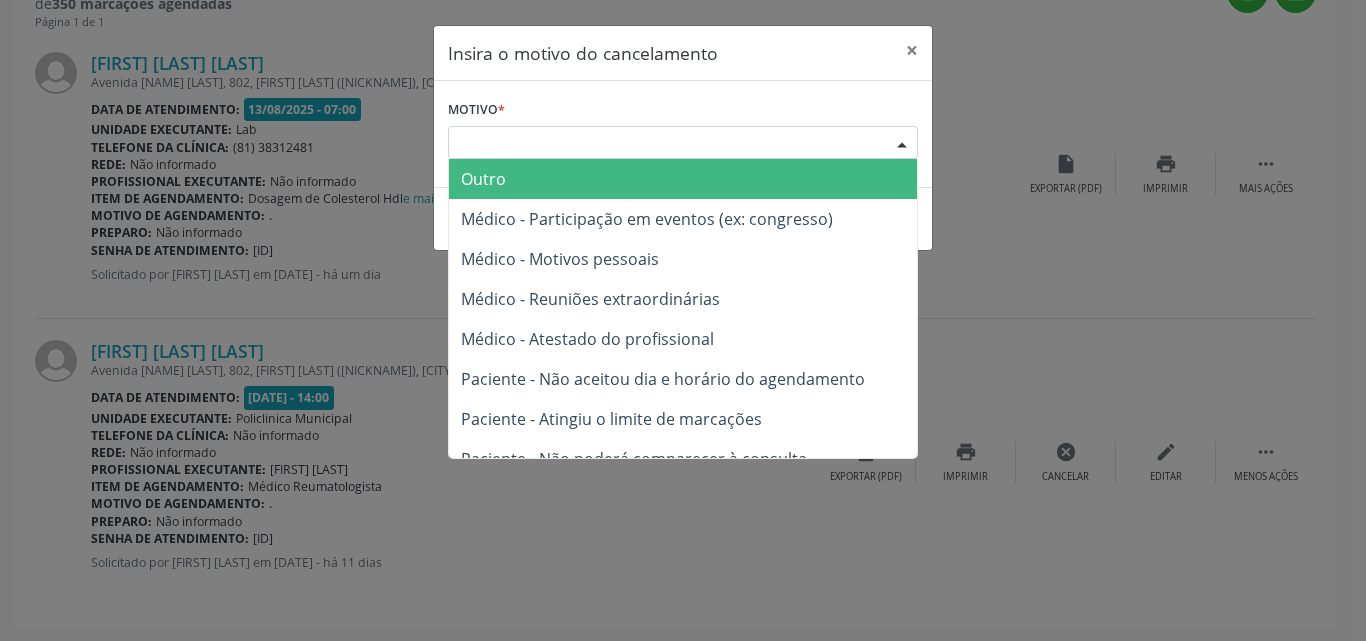 click on "Escolha o motivo" at bounding box center [683, 143] 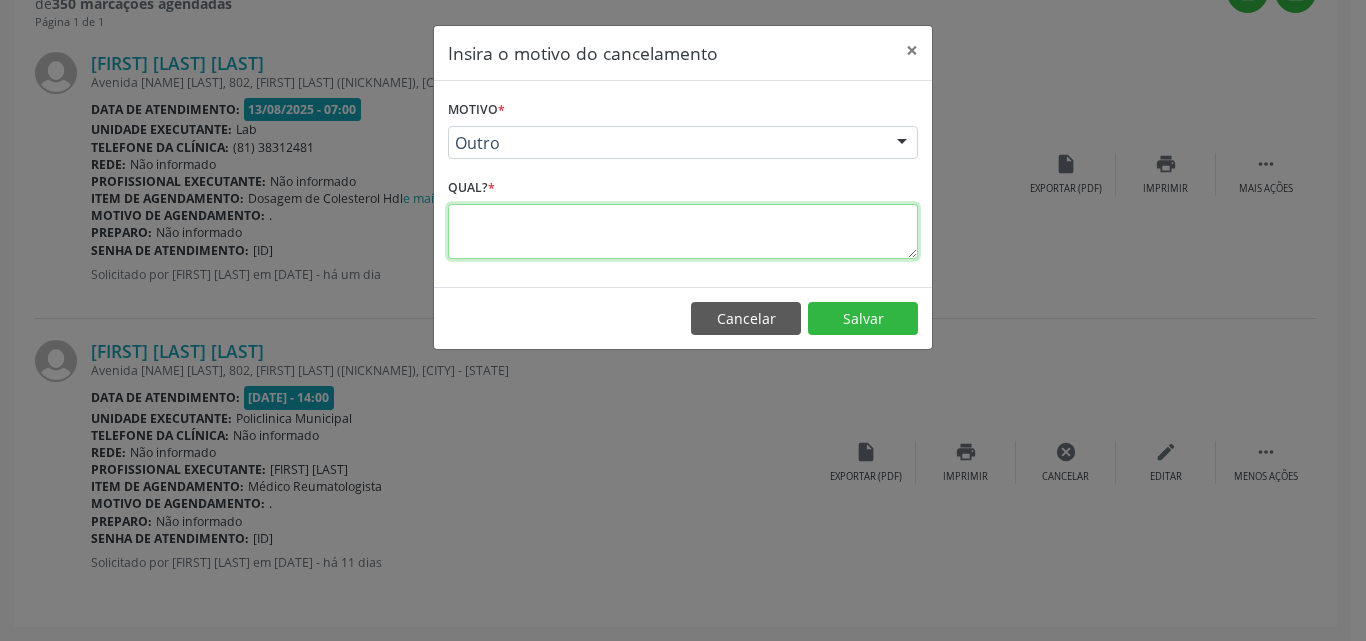 click at bounding box center [683, 231] 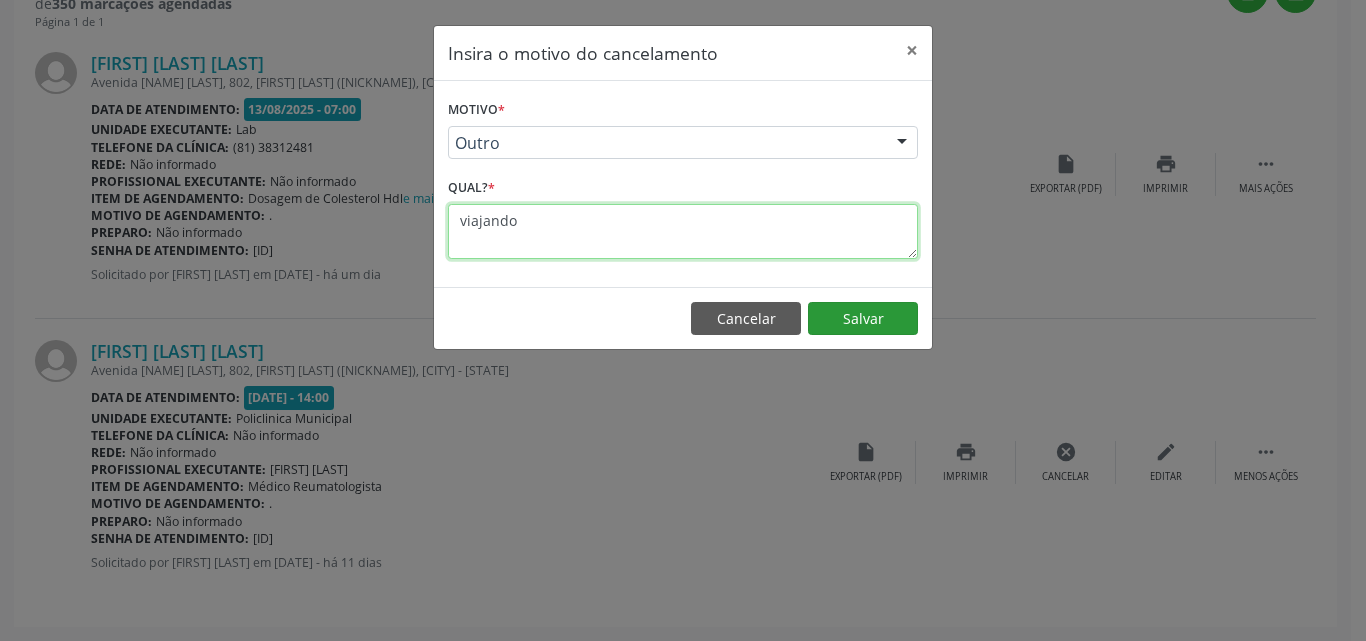 type on "viajando" 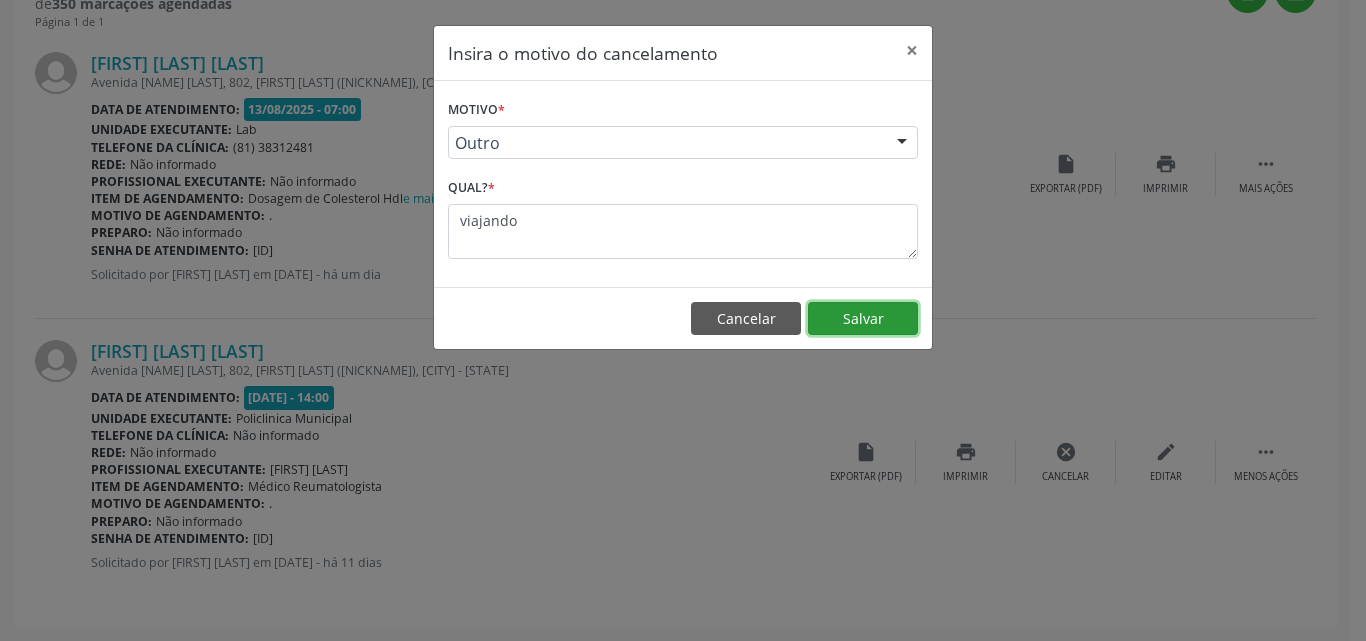 click on "Salvar" at bounding box center (863, 319) 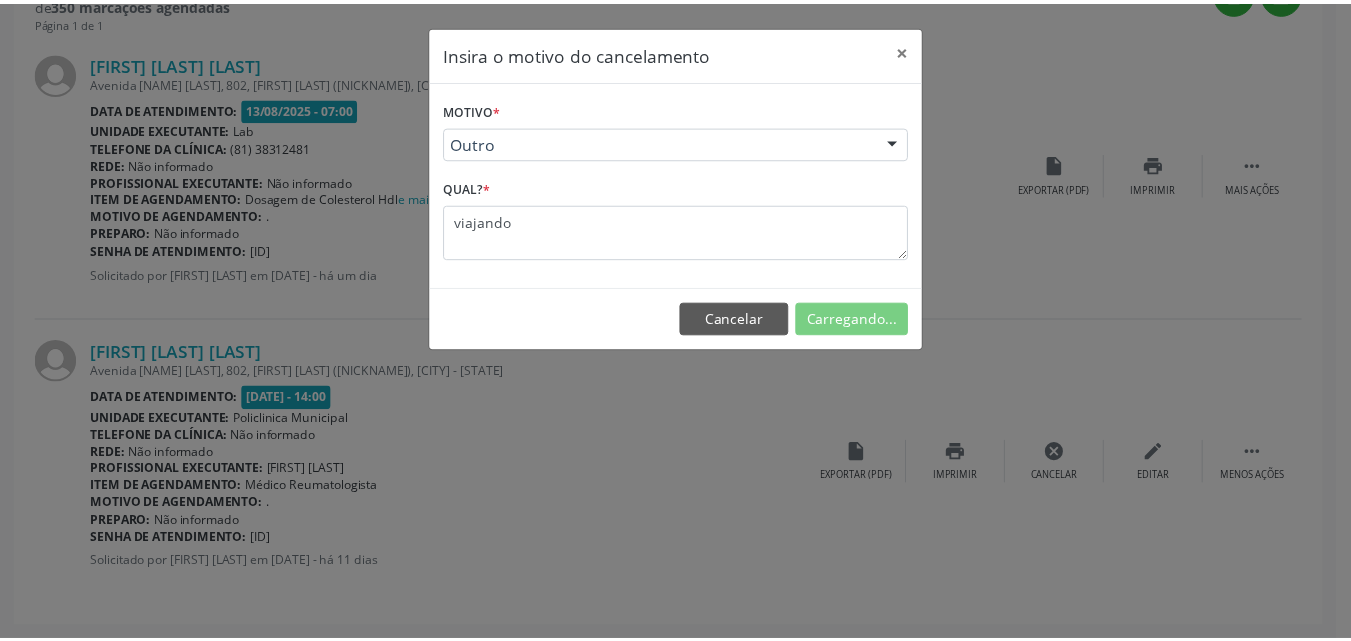 scroll, scrollTop: 47, scrollLeft: 0, axis: vertical 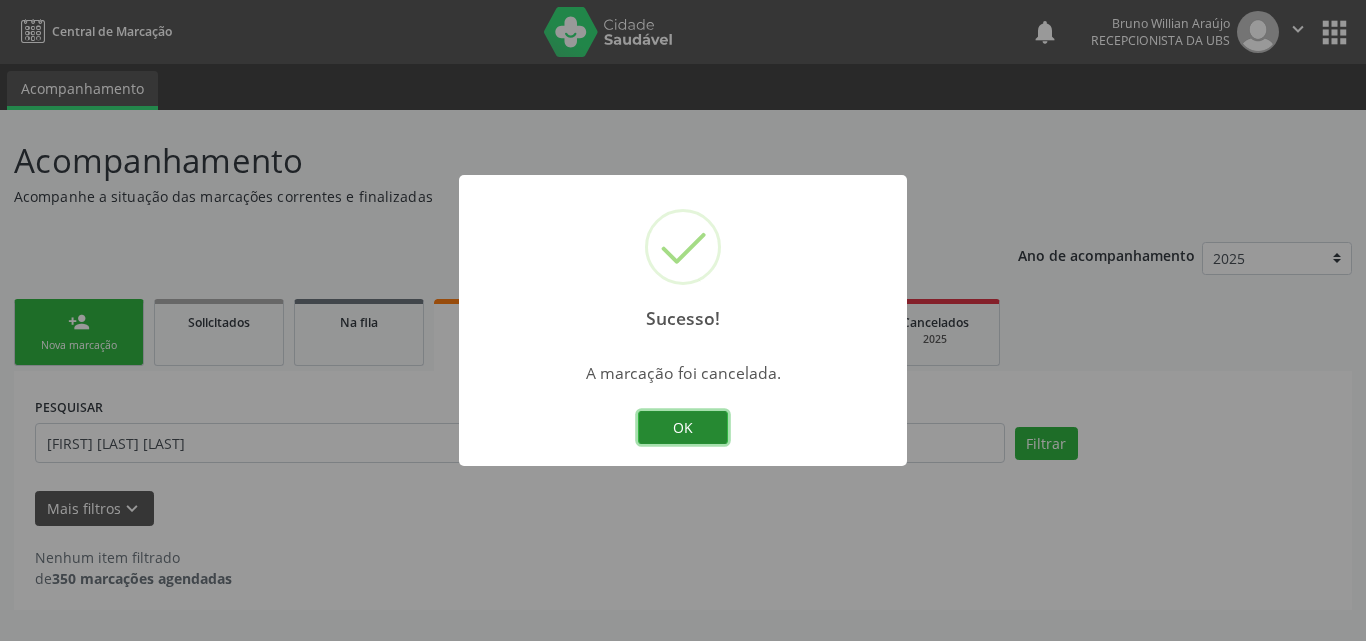 click on "OK" at bounding box center (683, 428) 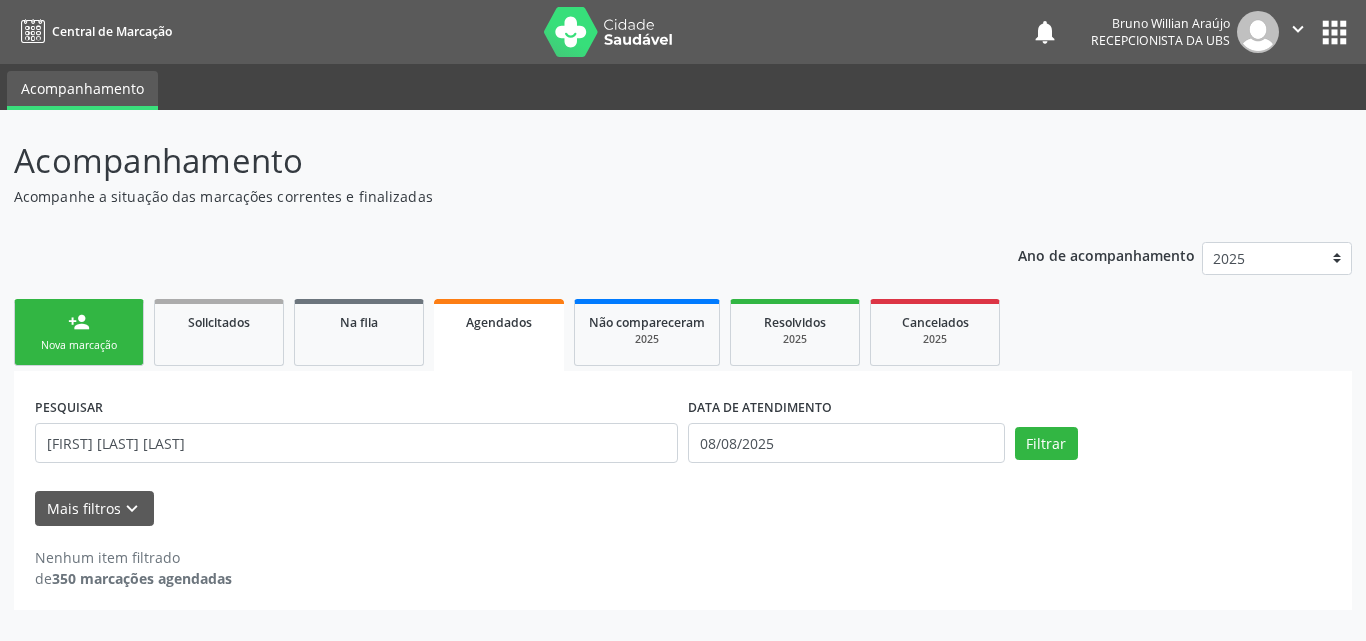 click on "person_add" at bounding box center [79, 322] 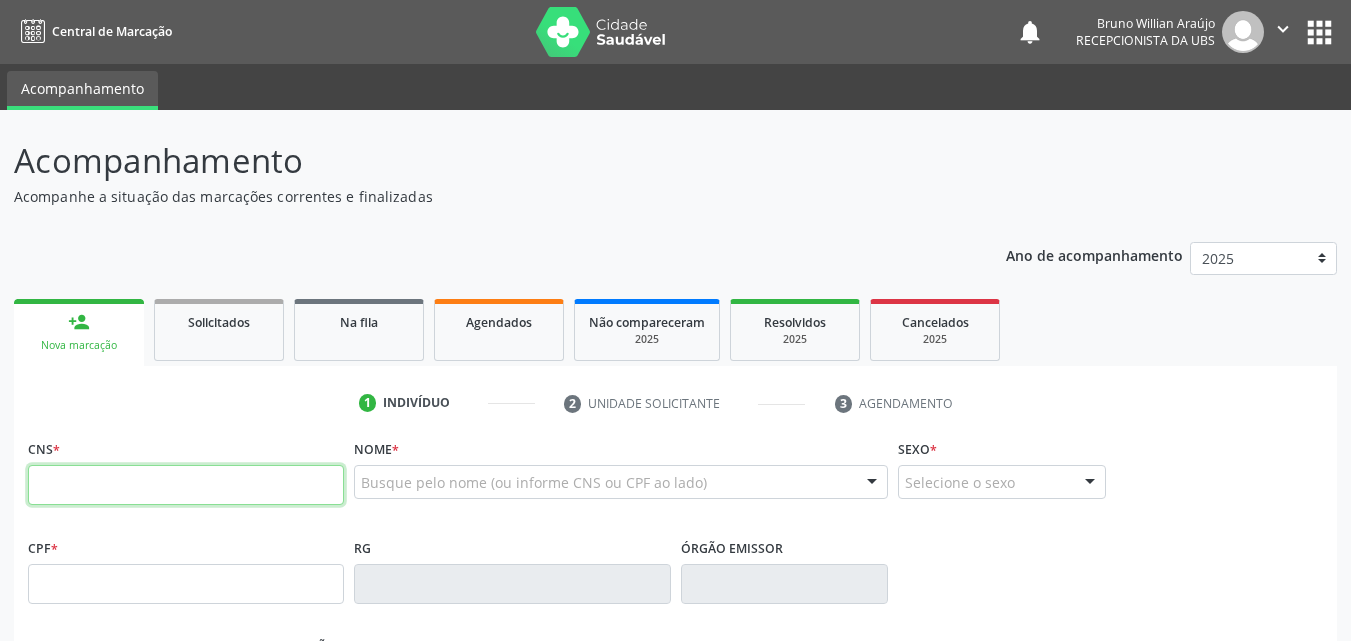 click at bounding box center [186, 485] 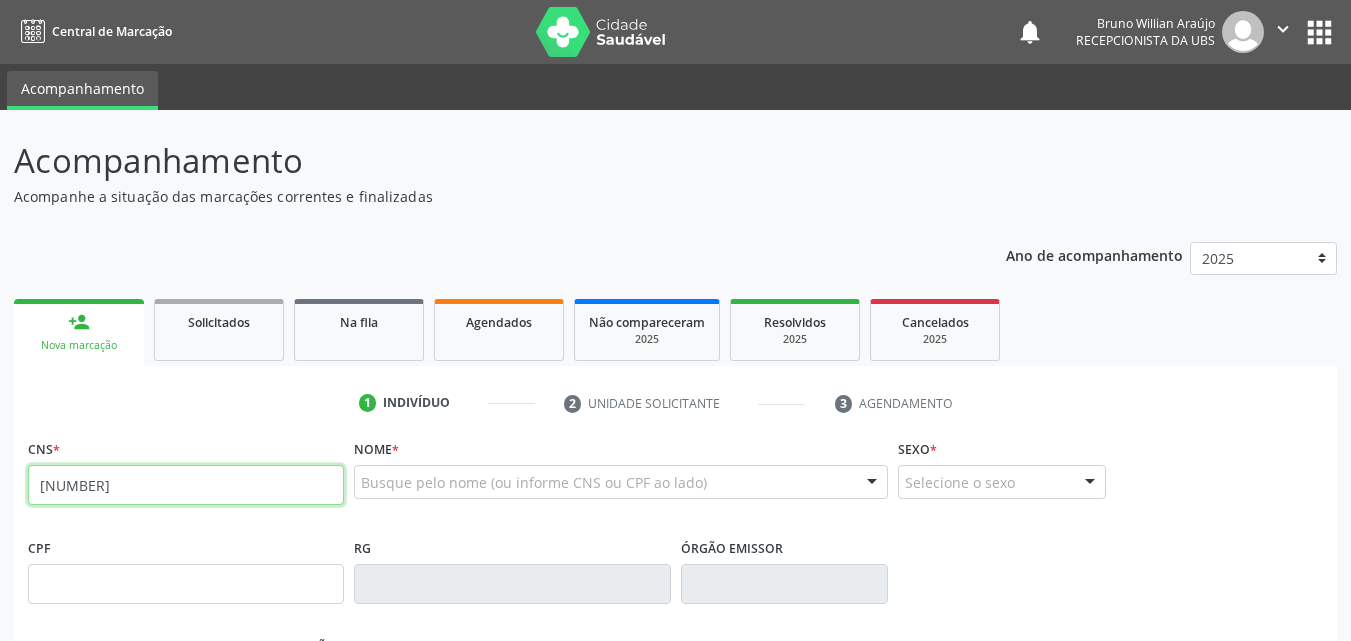 type on "[NUMBER]" 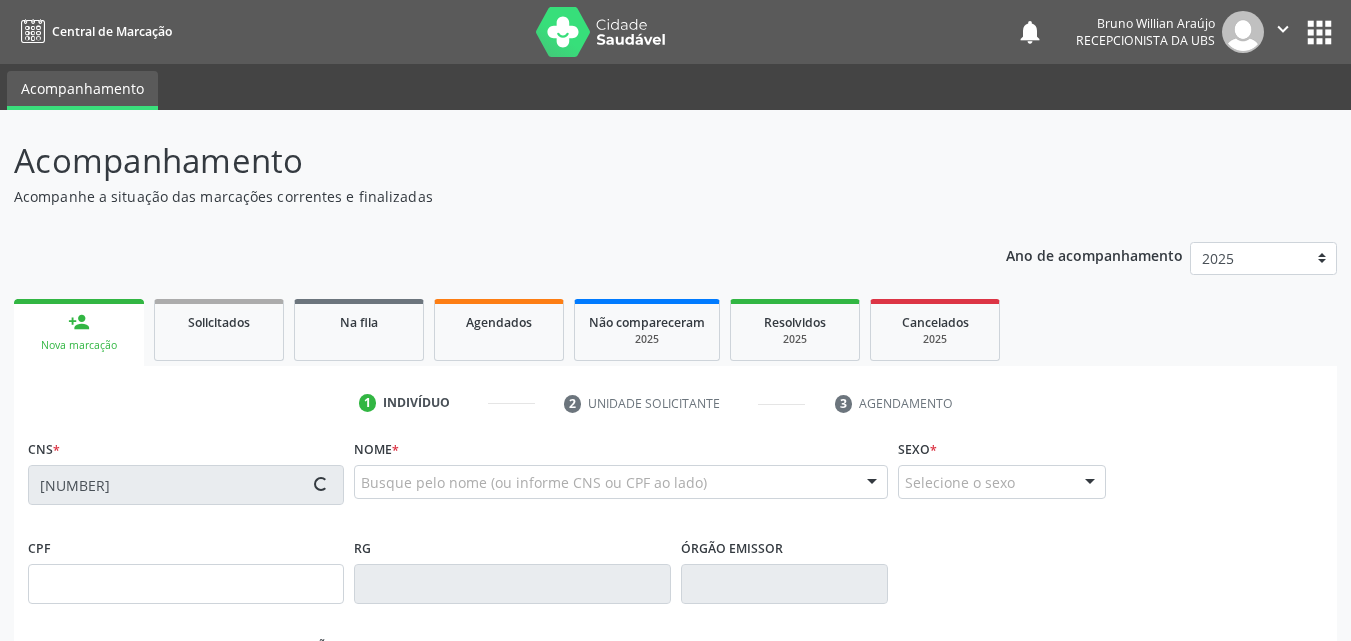 type on "[CPF]" 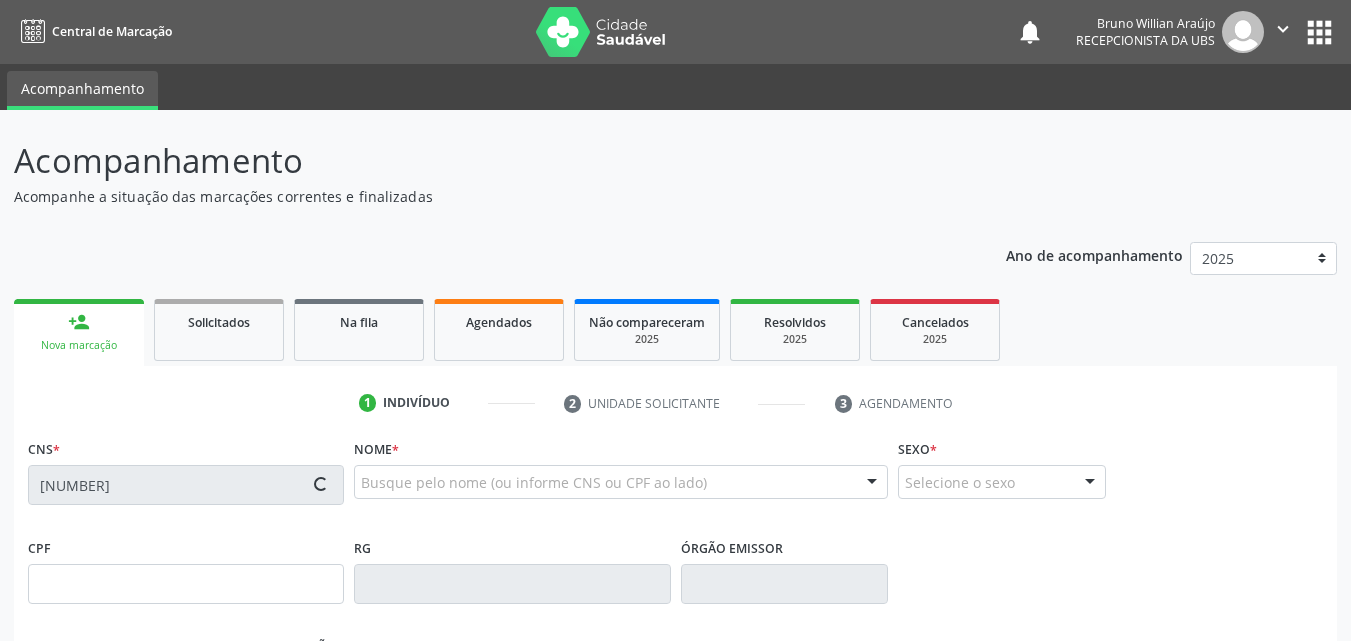 type on "[DATE]" 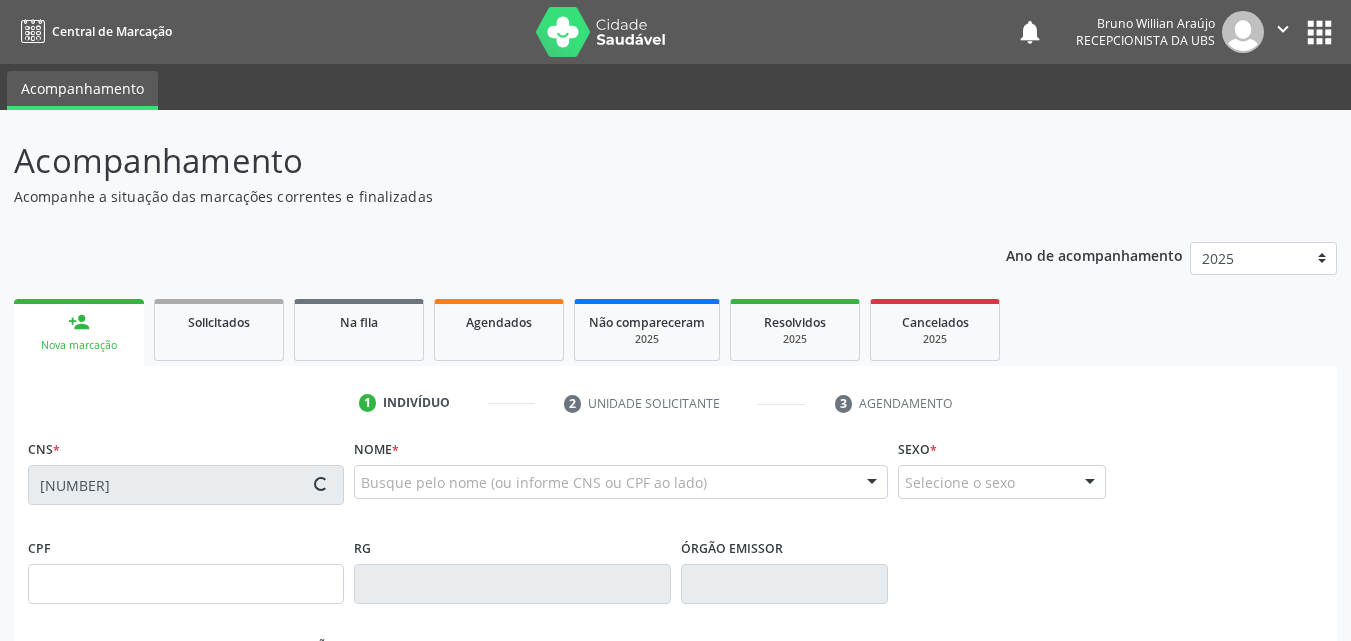 type on "2303" 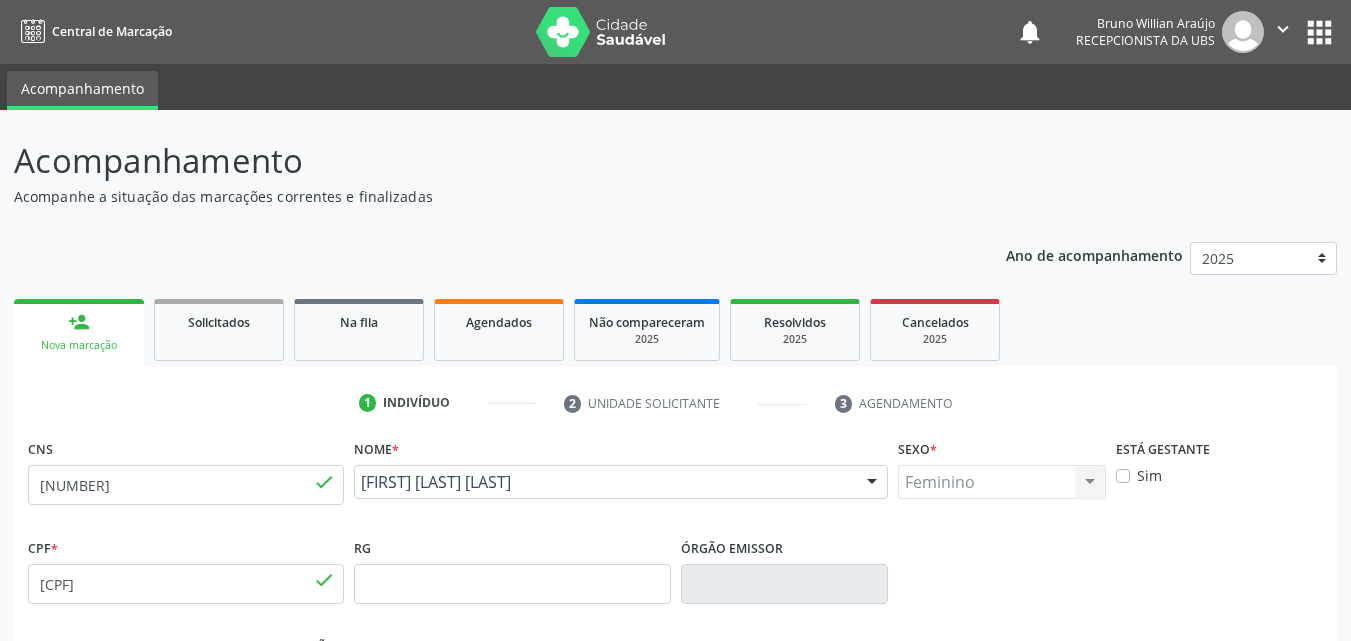 drag, startPoint x: 590, startPoint y: 505, endPoint x: 361, endPoint y: 489, distance: 229.55827 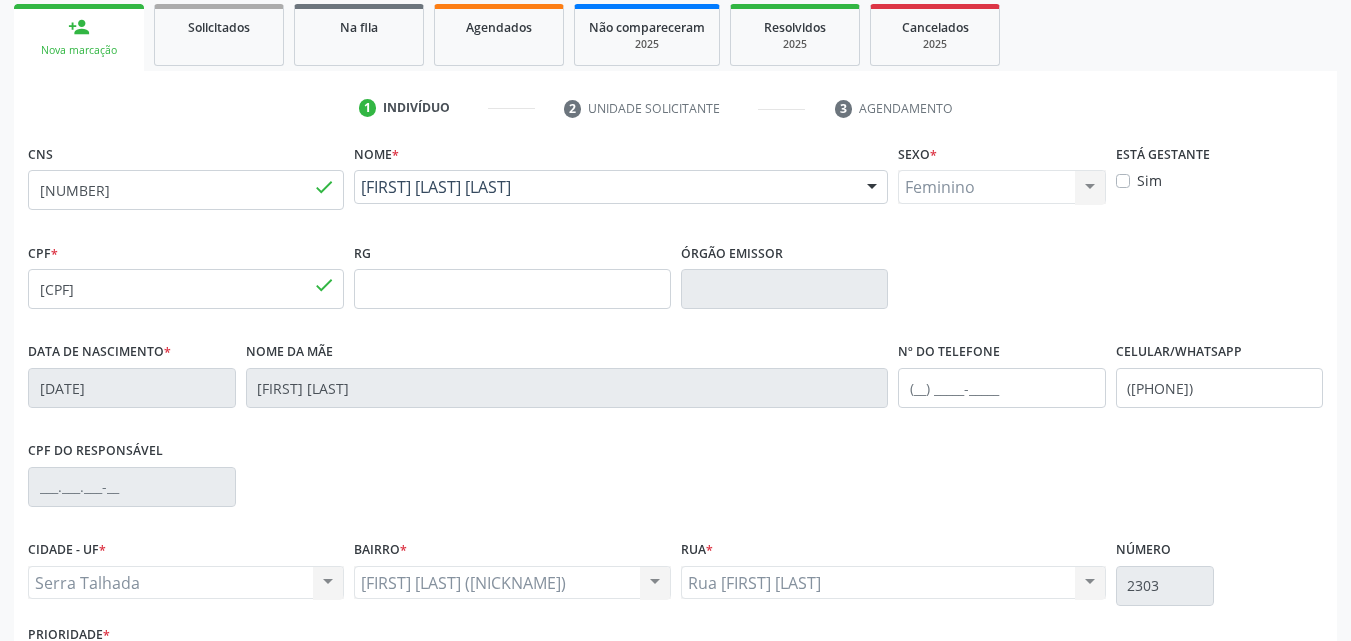 scroll, scrollTop: 343, scrollLeft: 0, axis: vertical 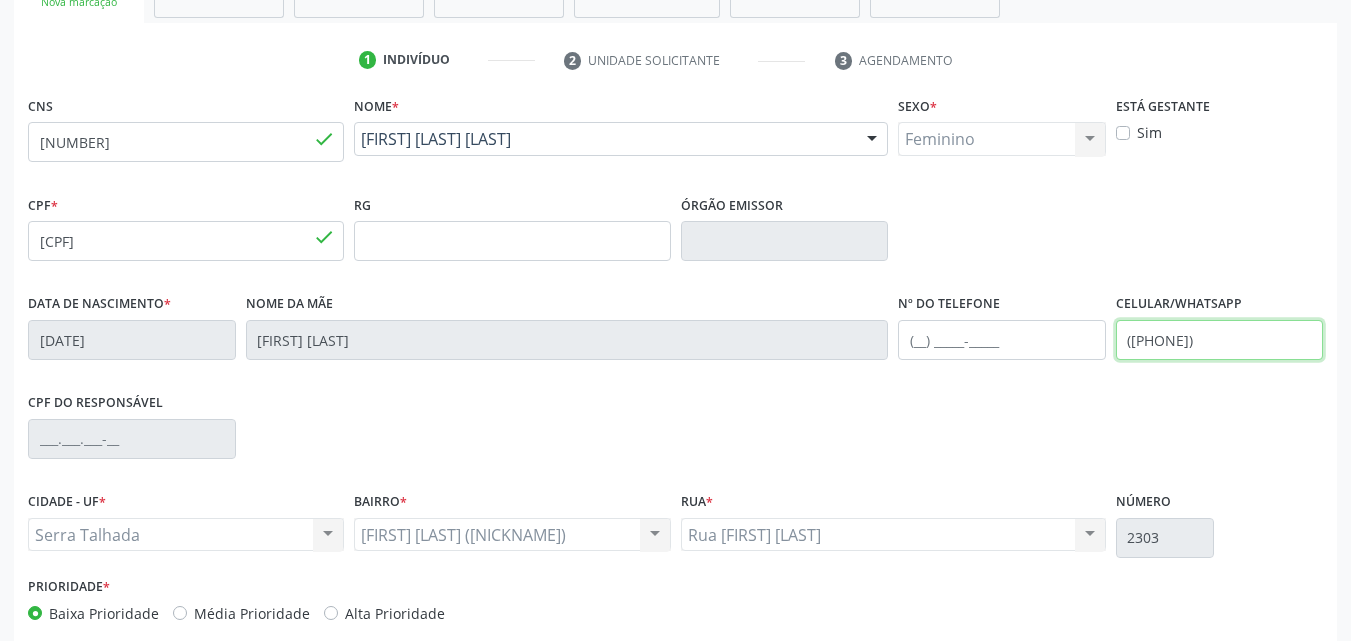 drag, startPoint x: 1257, startPoint y: 334, endPoint x: 1158, endPoint y: 346, distance: 99.724625 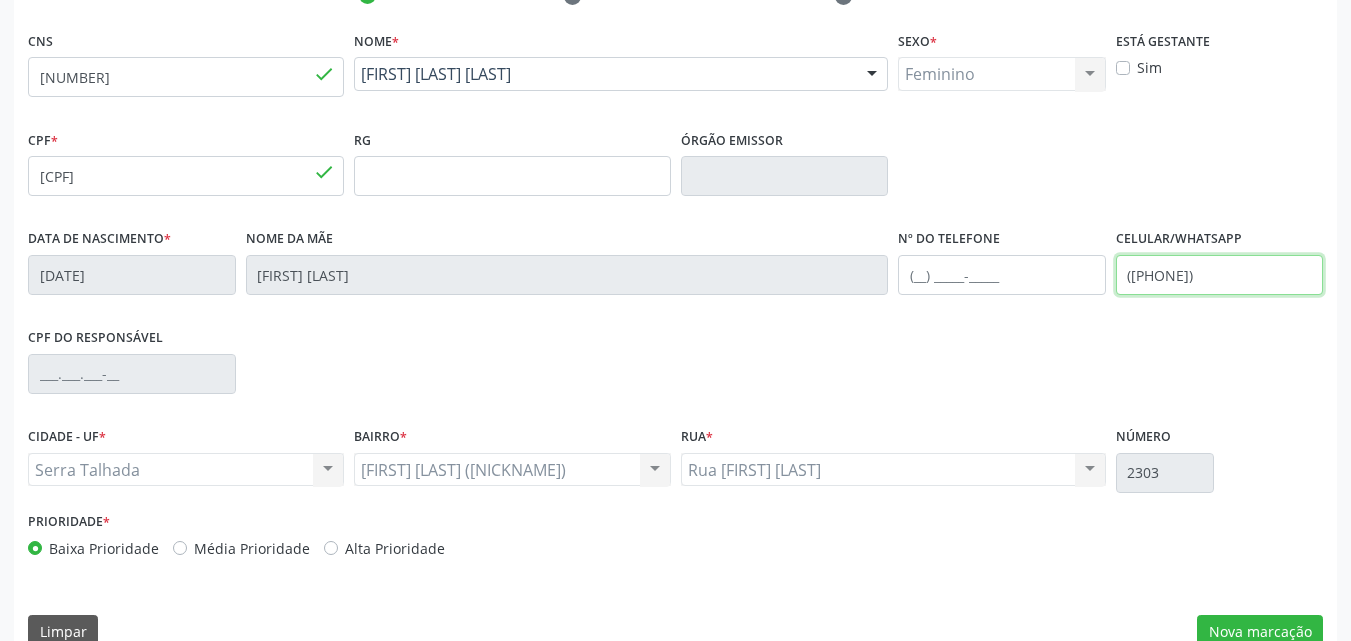 scroll, scrollTop: 443, scrollLeft: 0, axis: vertical 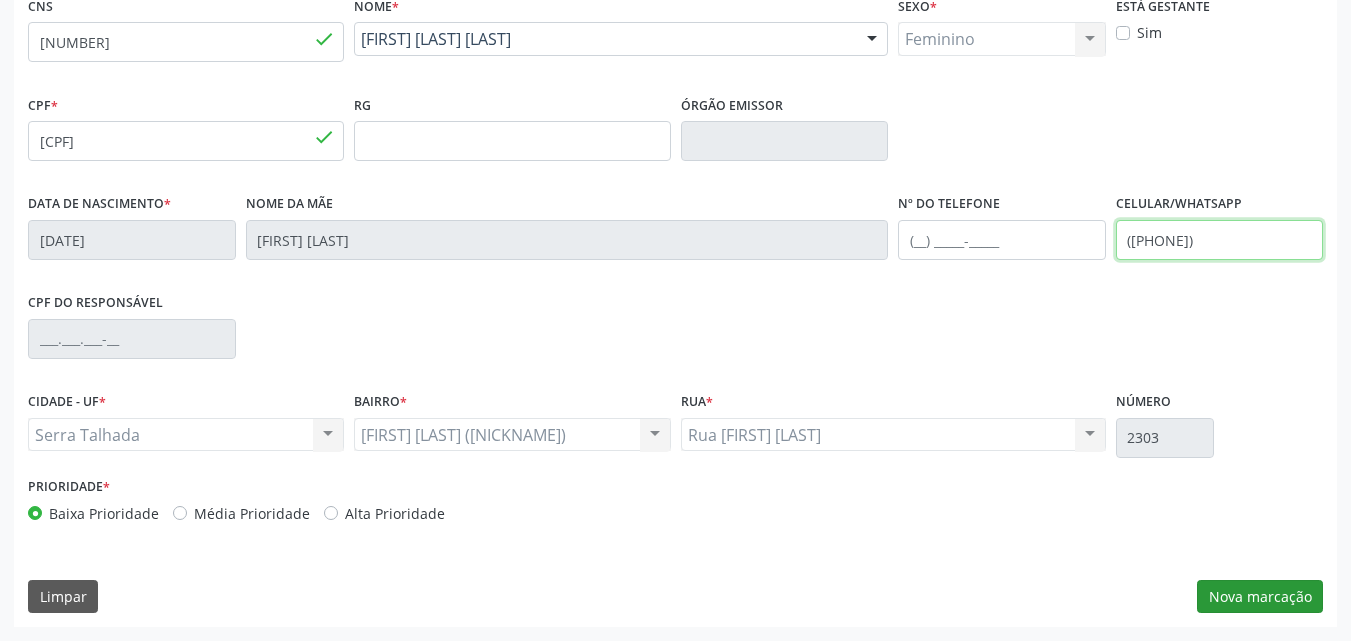 type on "([PHONE])" 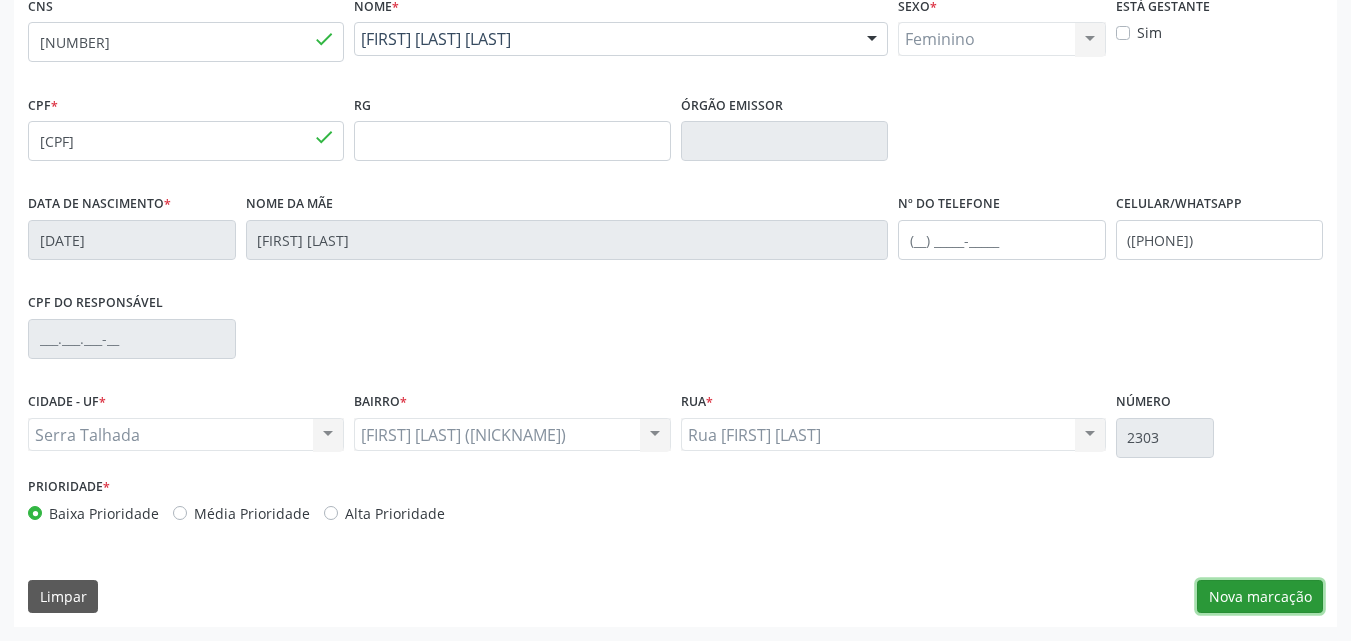 click on "Nova marcação" at bounding box center [1260, 597] 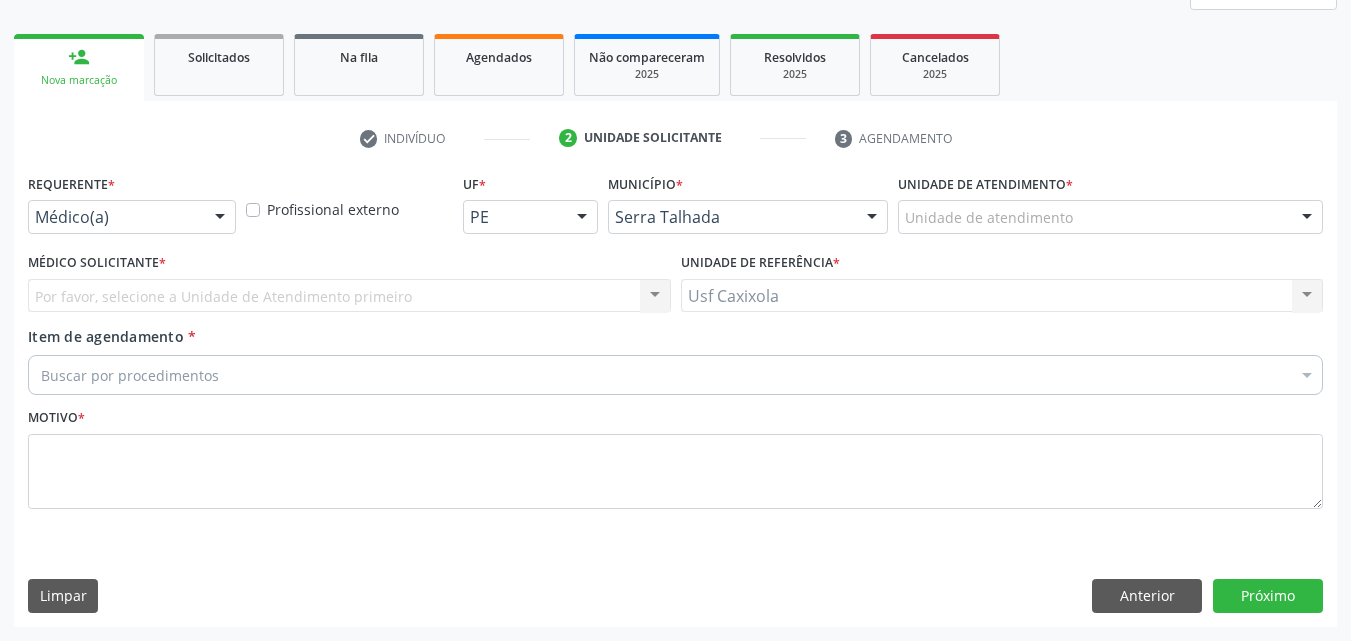 scroll, scrollTop: 265, scrollLeft: 0, axis: vertical 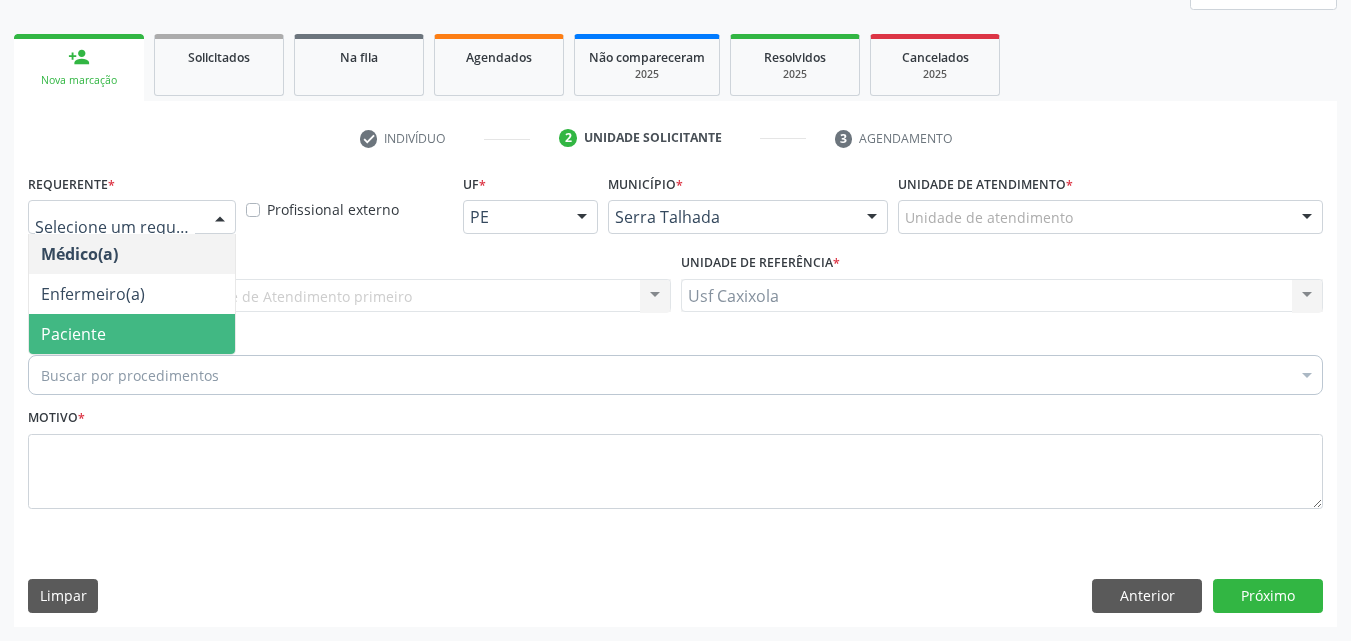 click on "Paciente" at bounding box center [132, 334] 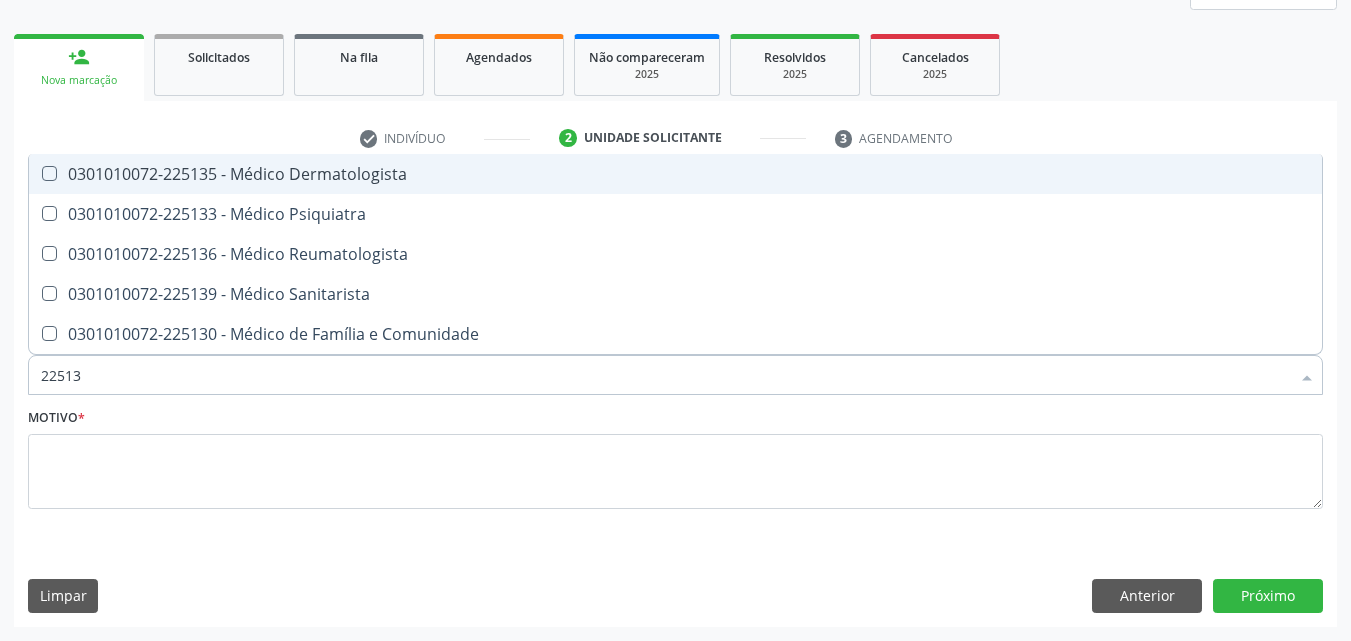 type on "225136" 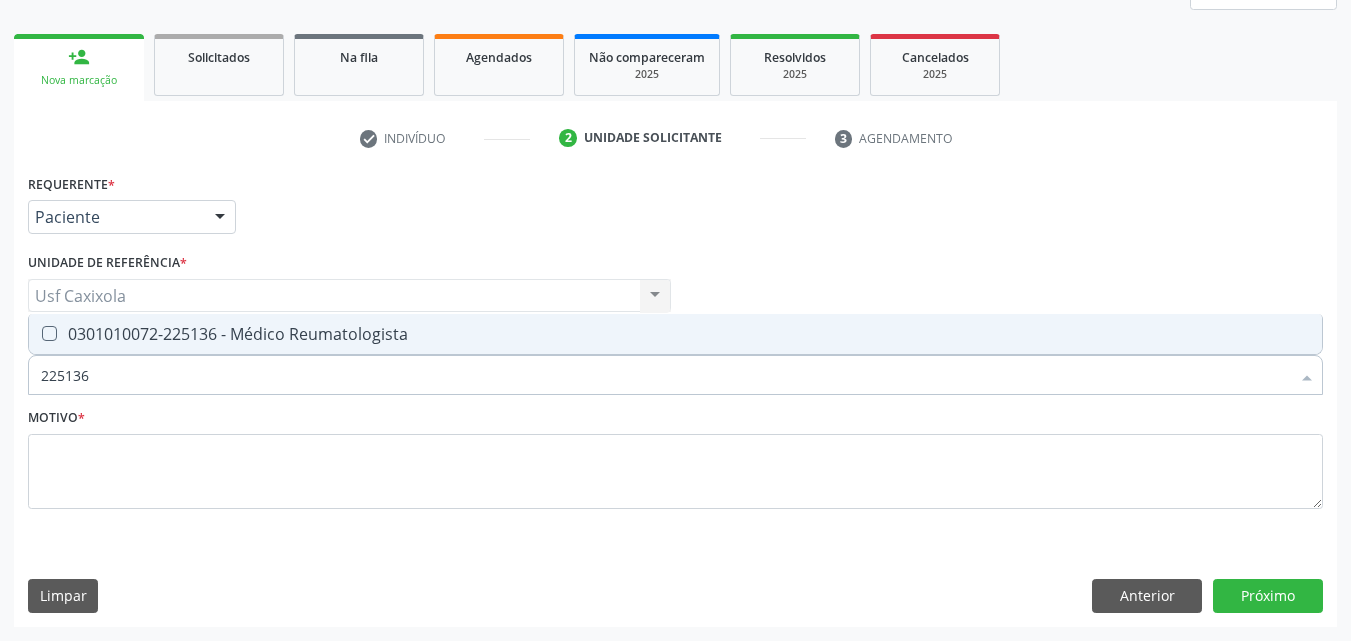 click on "0301010072-225136 - Médico Reumatologista" at bounding box center (675, 334) 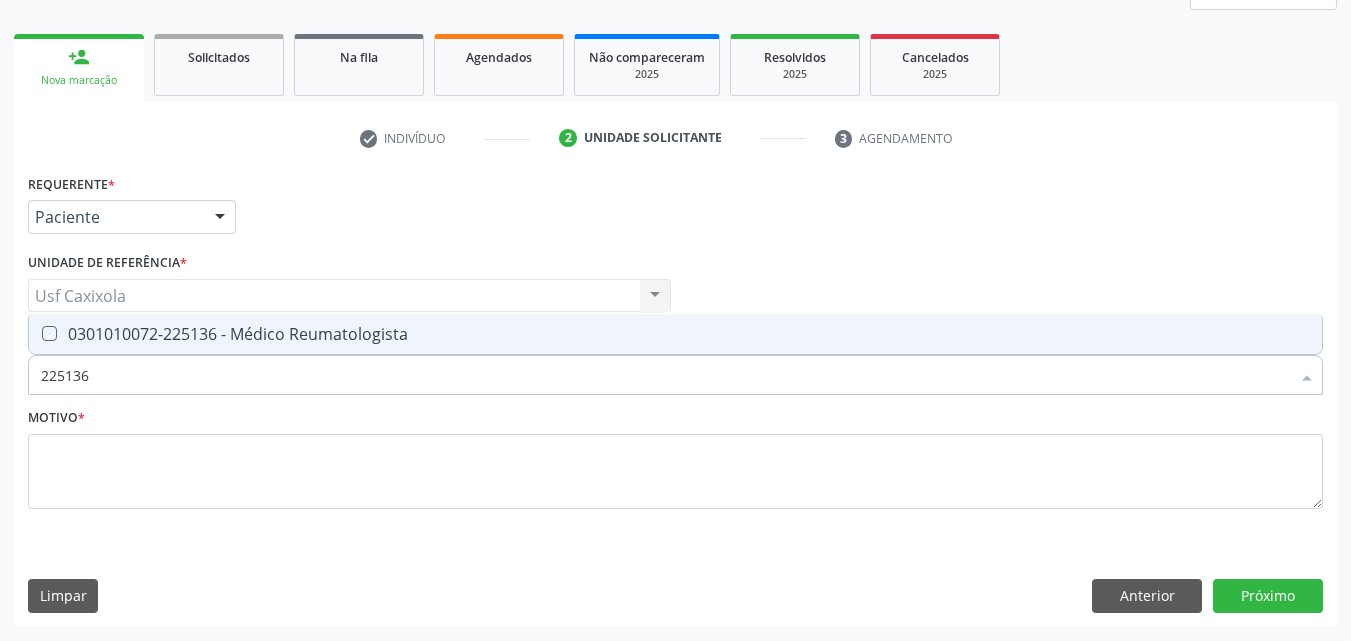 checkbox on "true" 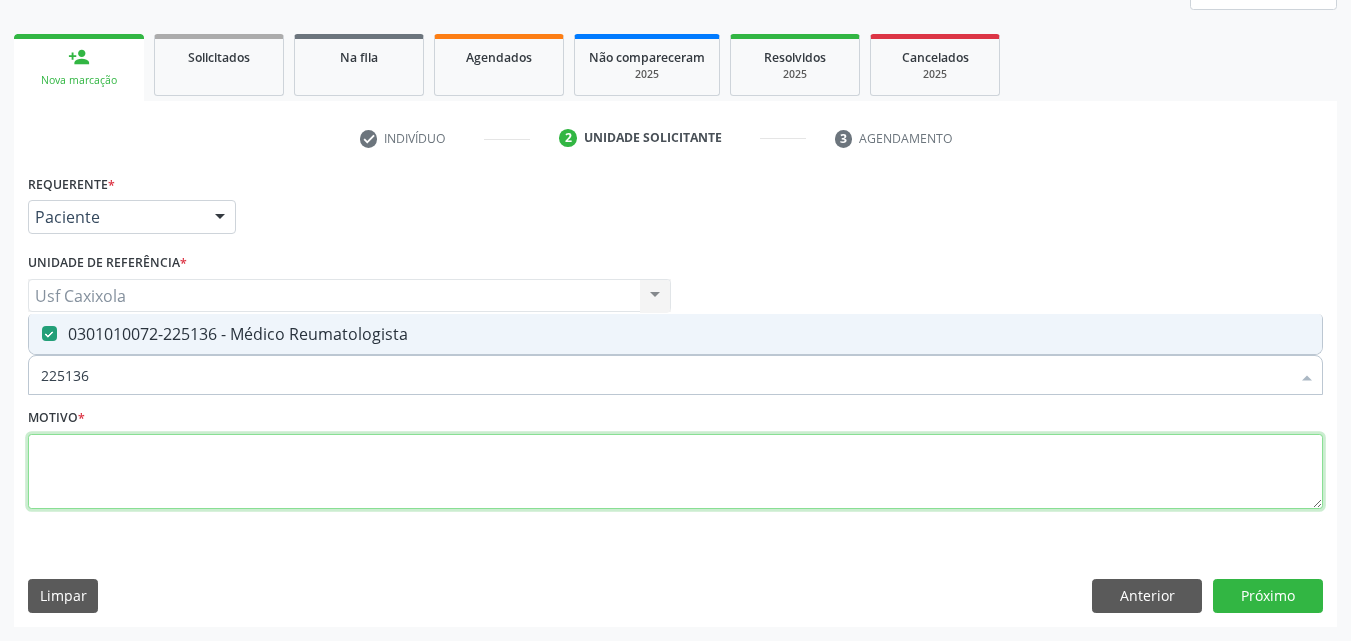 click at bounding box center (675, 472) 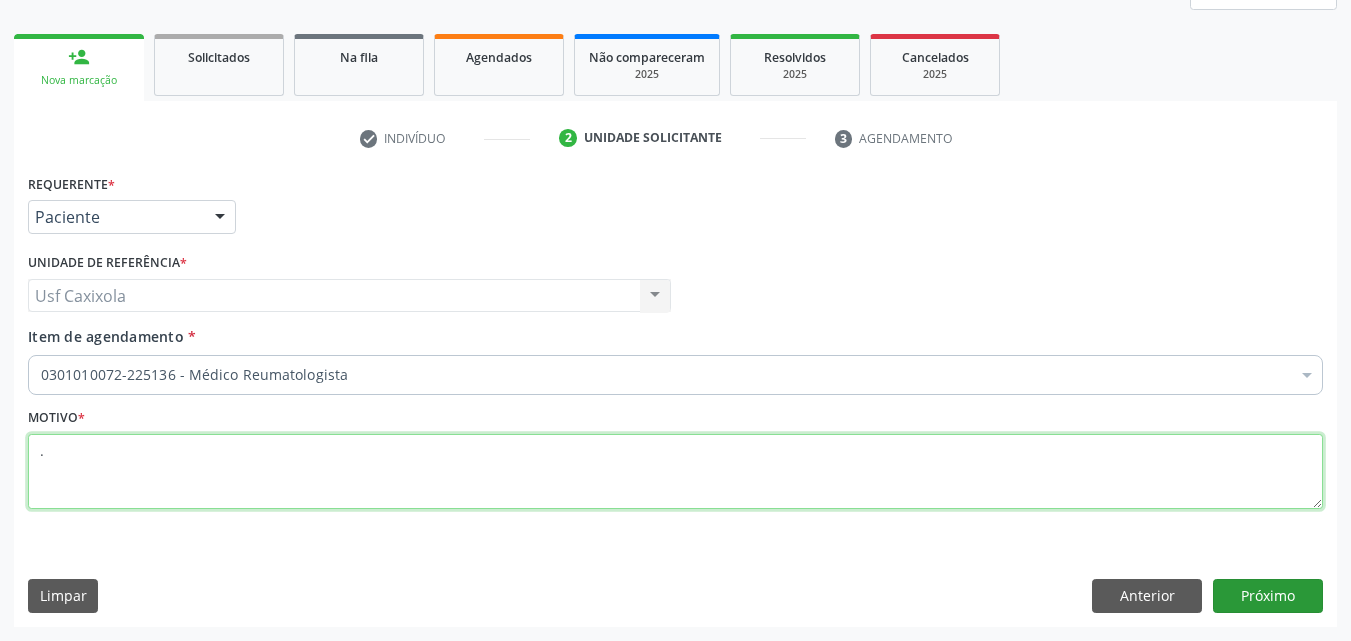 type on "." 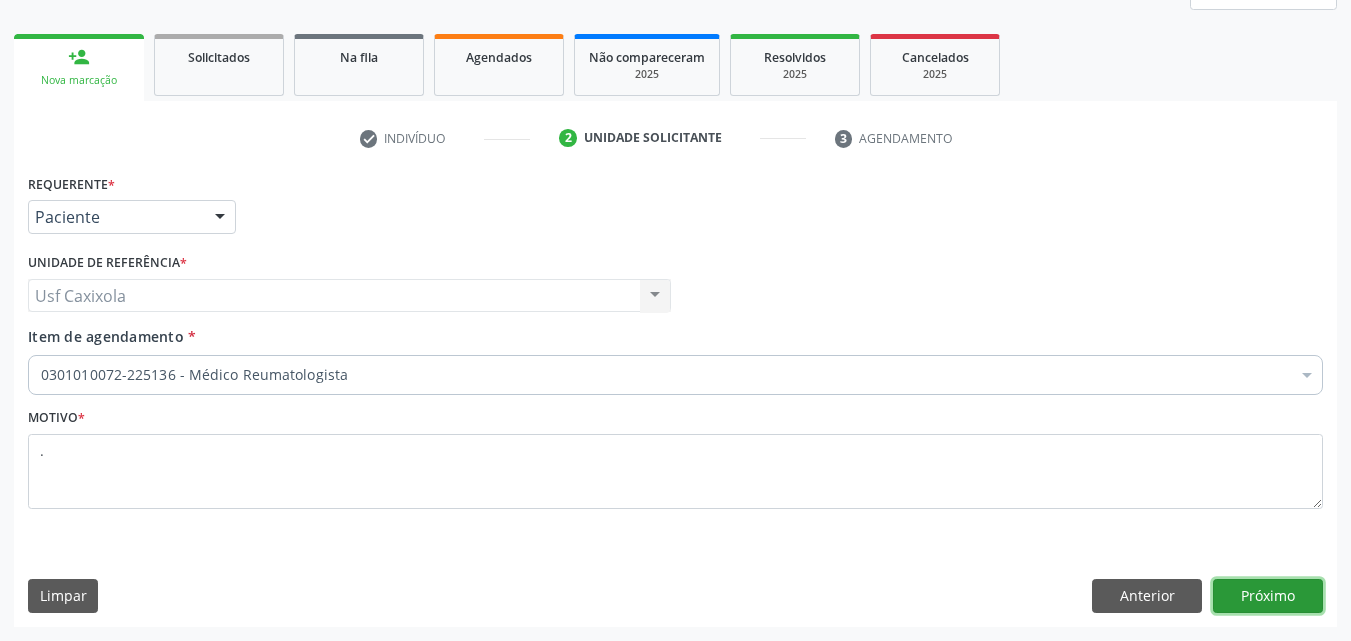 click on "Próximo" at bounding box center [1268, 596] 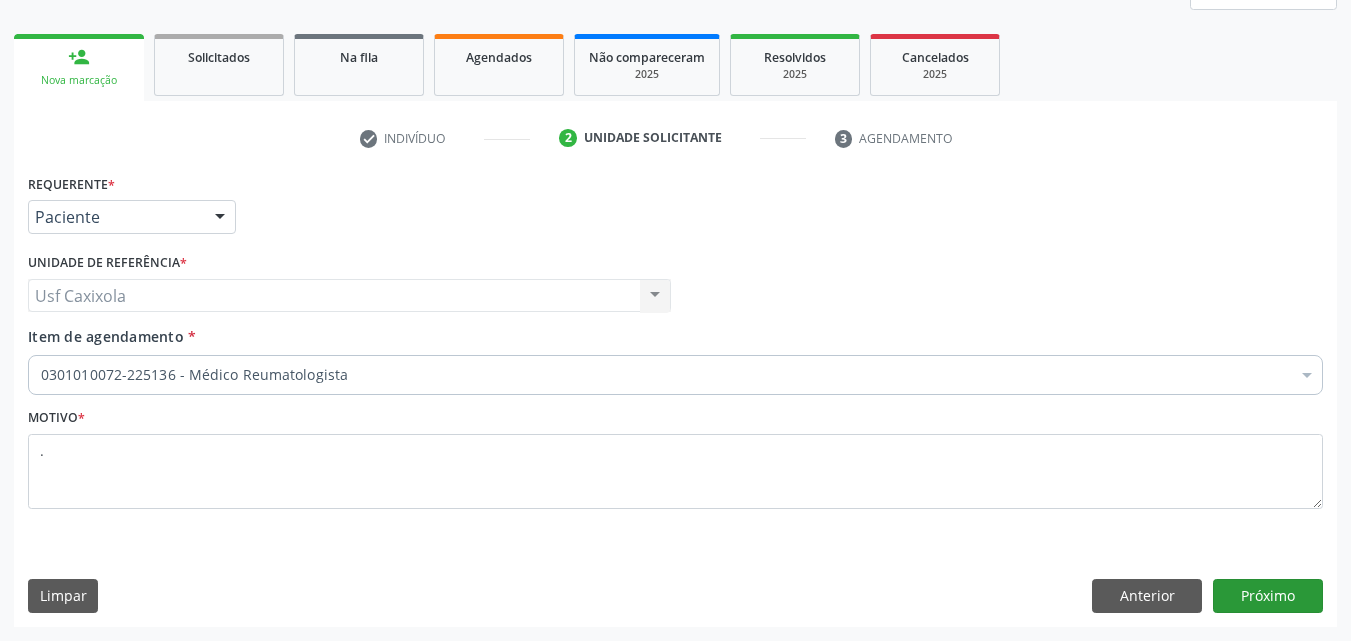 scroll, scrollTop: 229, scrollLeft: 0, axis: vertical 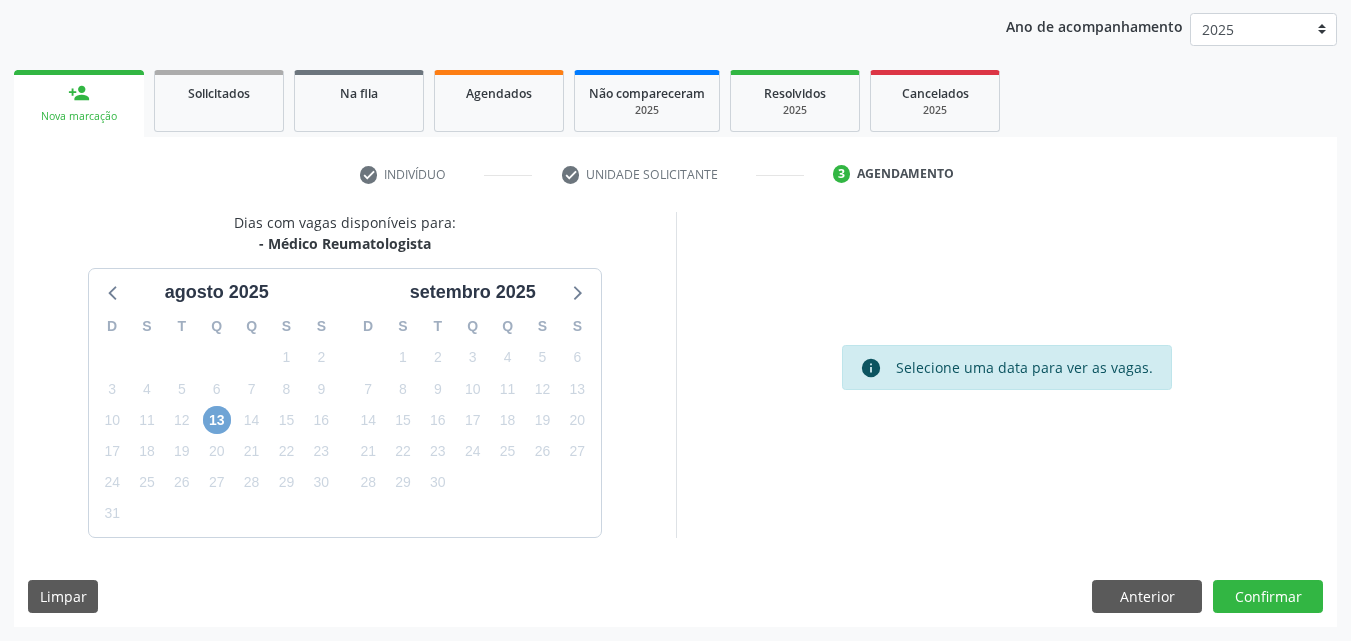 click on "13" at bounding box center (217, 420) 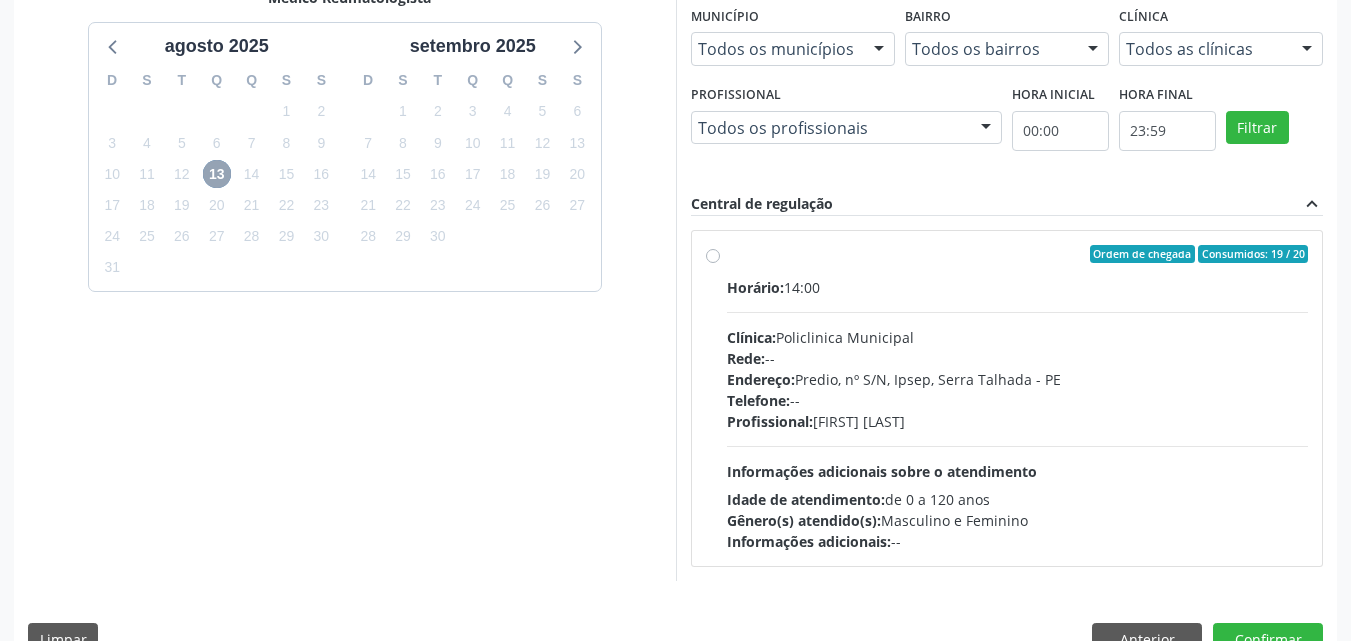 scroll, scrollTop: 518, scrollLeft: 0, axis: vertical 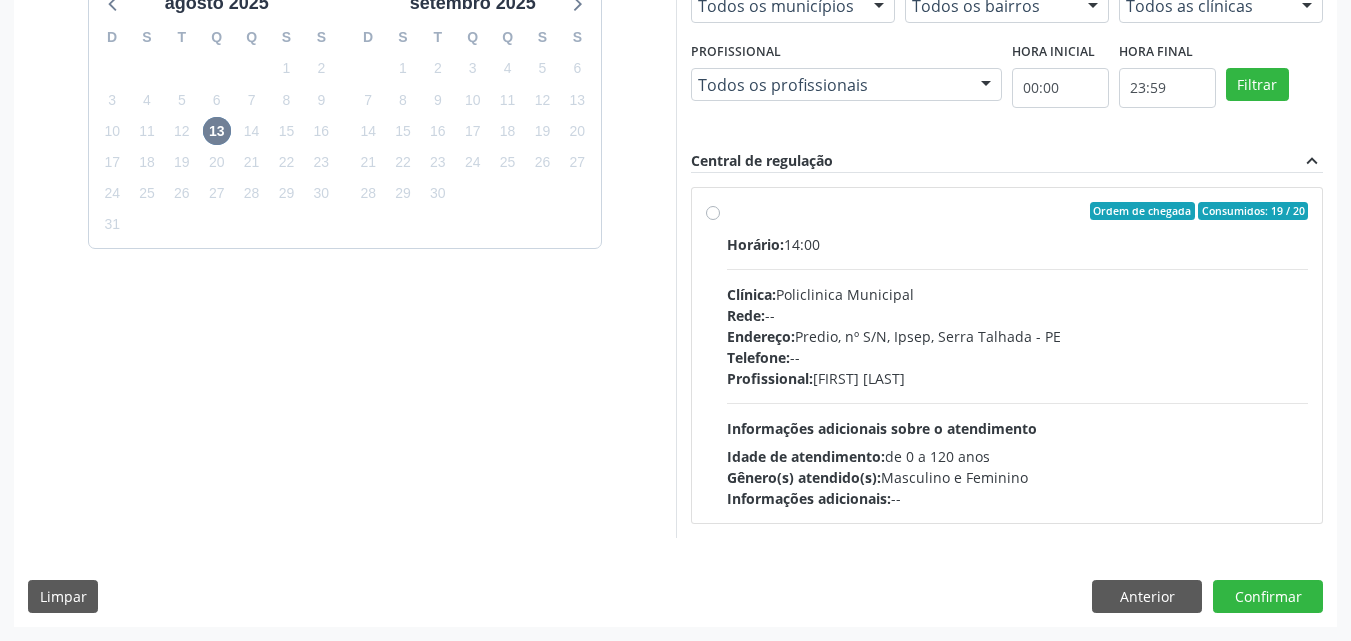 click on "Horário:" at bounding box center (755, 244) 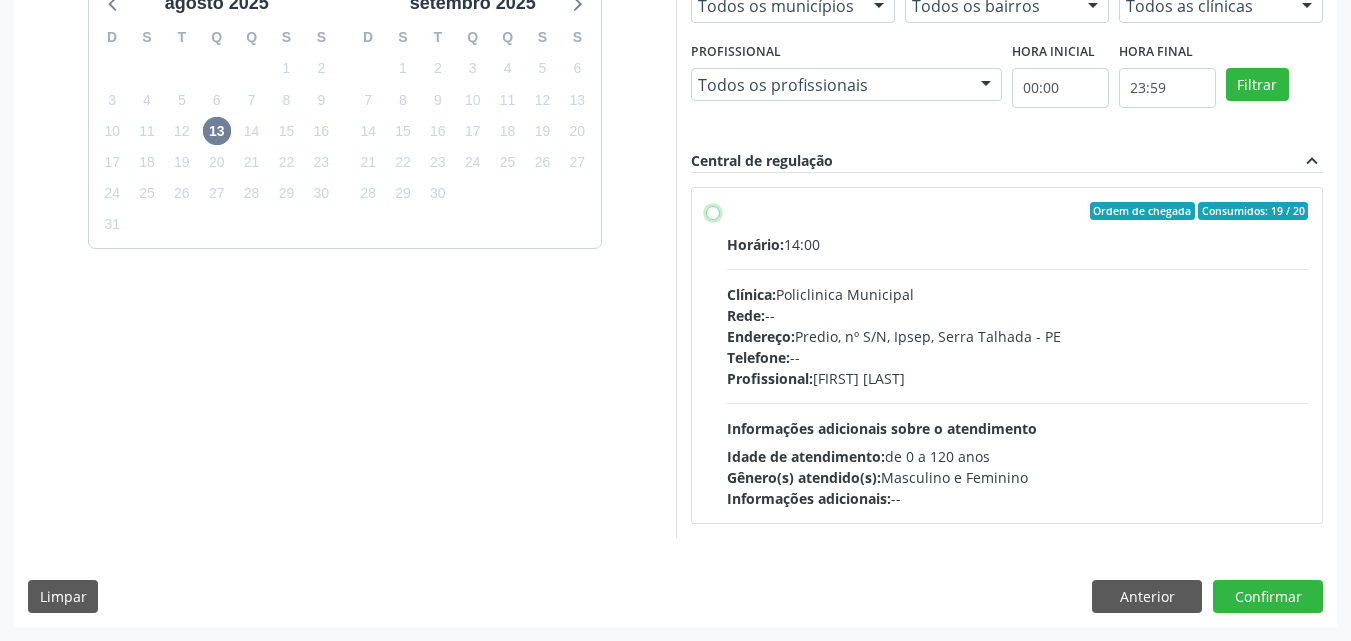radio on "true" 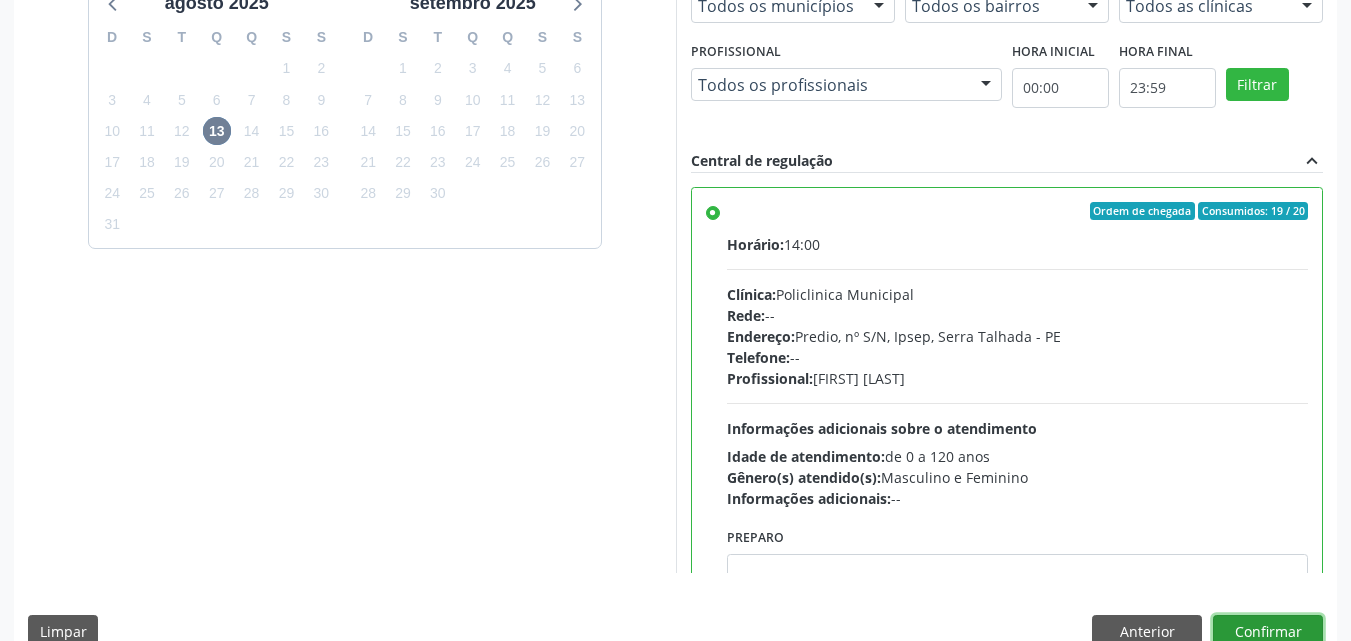 click on "Confirmar" at bounding box center [1268, 632] 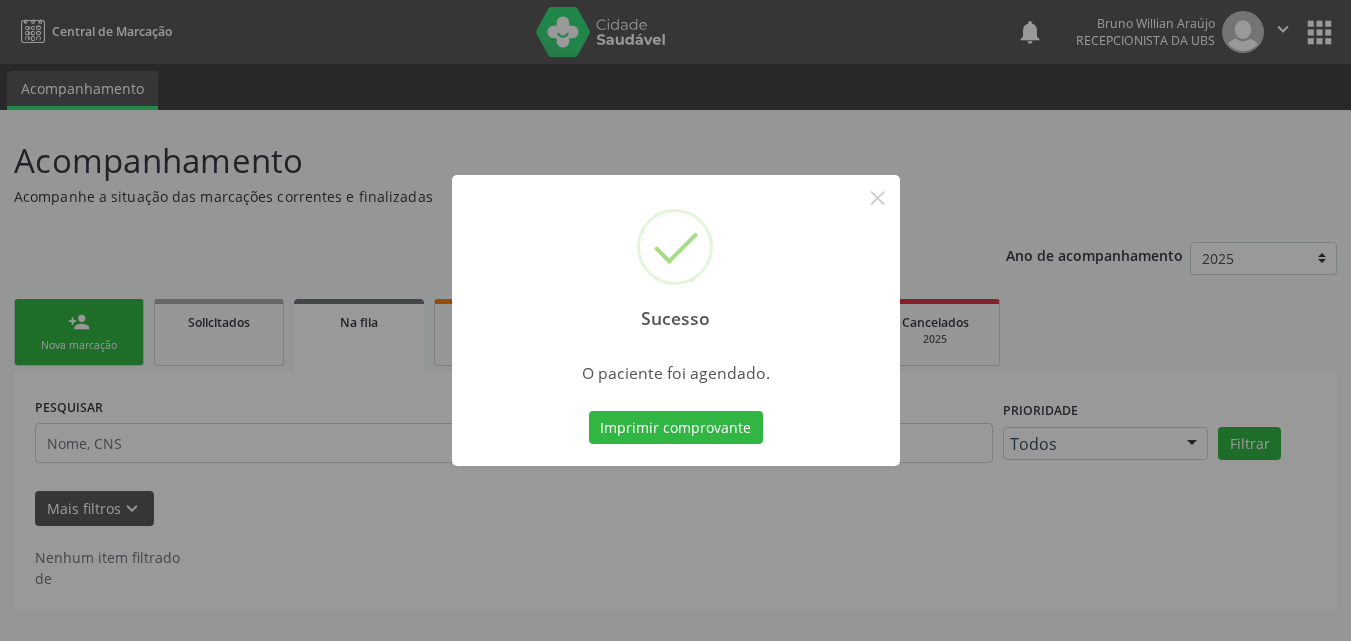 scroll, scrollTop: 0, scrollLeft: 0, axis: both 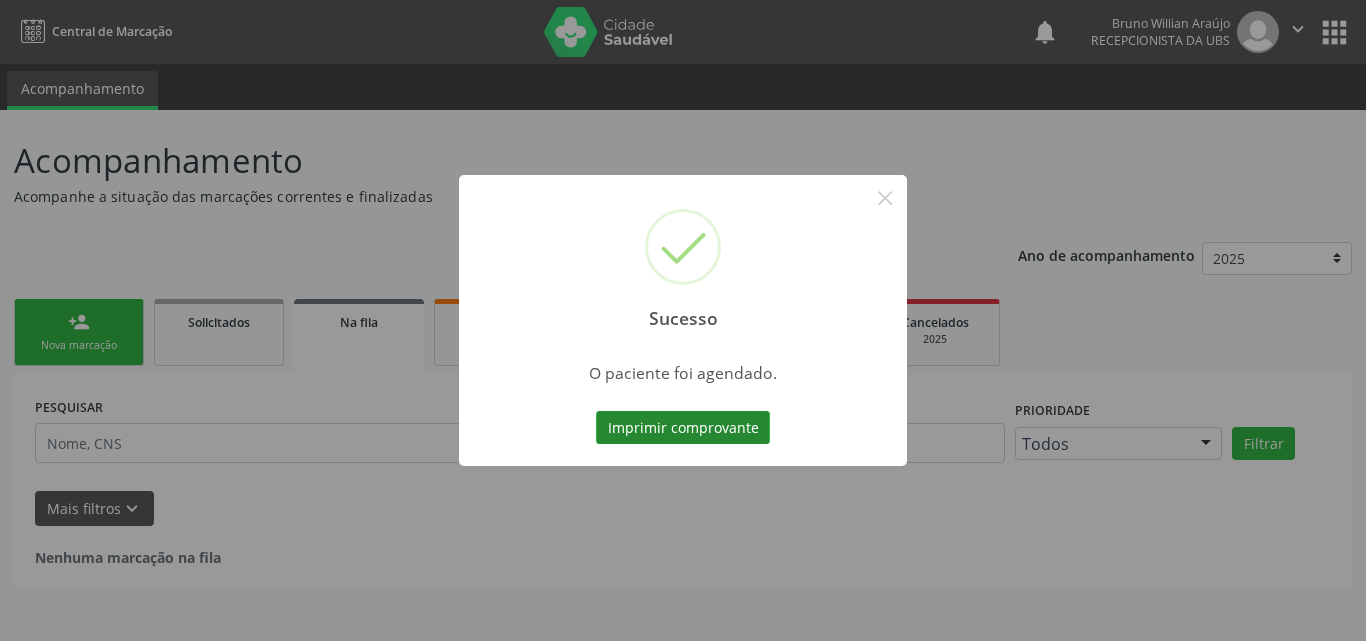 click on "Imprimir comprovante" at bounding box center (683, 428) 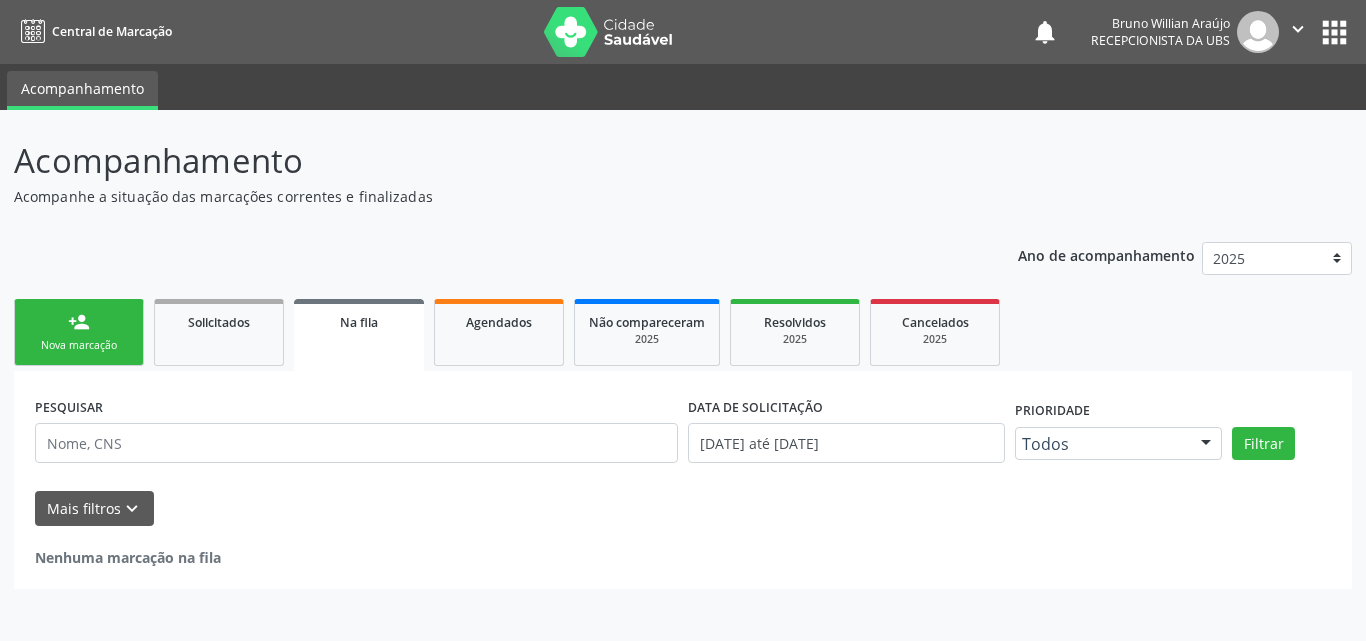 click on "Acompanhamento
Acompanhe a situação das marcações correntes e finalizadas
Relatórios
Ano de acompanhamento
2025 2024
person_add
Nova marcação
Solicitados   Na fila   Agendados   Não compareceram
2025
Resolvidos
2025
Cancelados
2025
PESQUISAR
DATA DE SOLICITAÇÃO
01/01/2024 até 08/08/2025
Prioridade
Todos         Todos   Baixa Prioridade   Média Prioridade   Alta Prioridade
Nenhum resultado encontrado para: "   "
Não há nenhuma opção para ser exibida.
Filtrar
Grupo/Subgrupo
Selecione um grupo ou subgrupo
Todos os grupos e subgrupos
01 - Ações de promoção e prevenção em saúde
01.01 - Ações coletivas/individuais em saúde
01.02 - Vigilância em saúde" at bounding box center [683, 362] 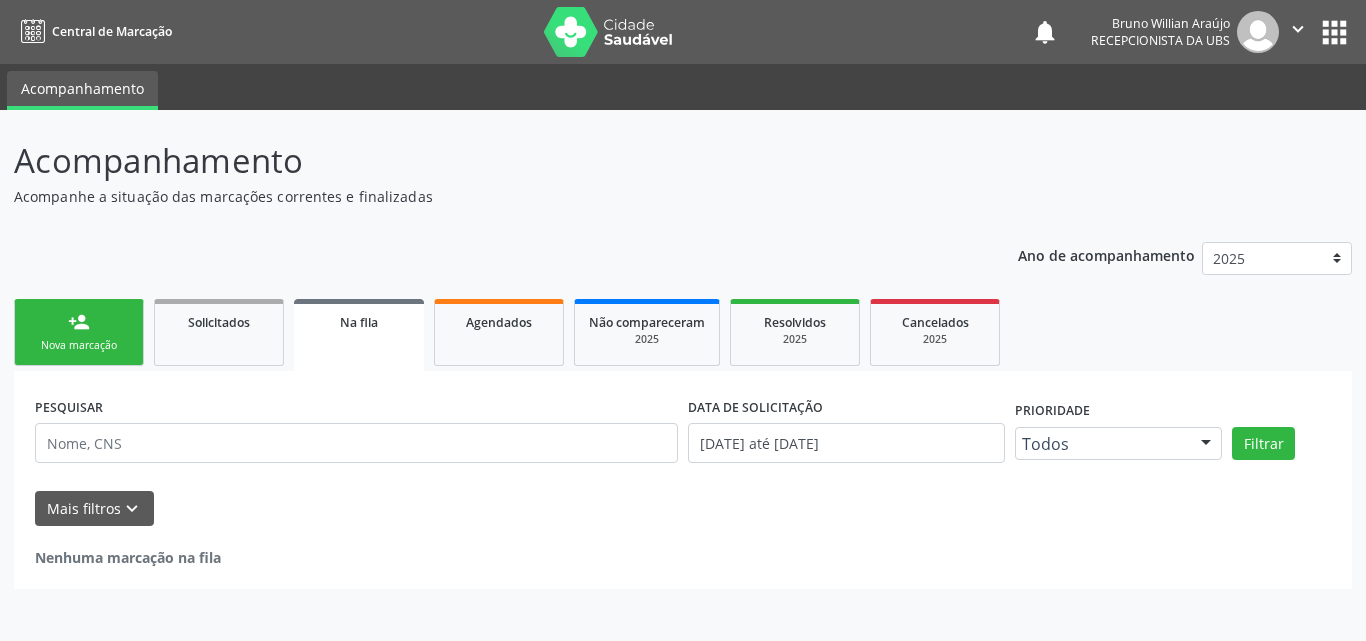 click on "person_add
Nova marcação" at bounding box center [79, 332] 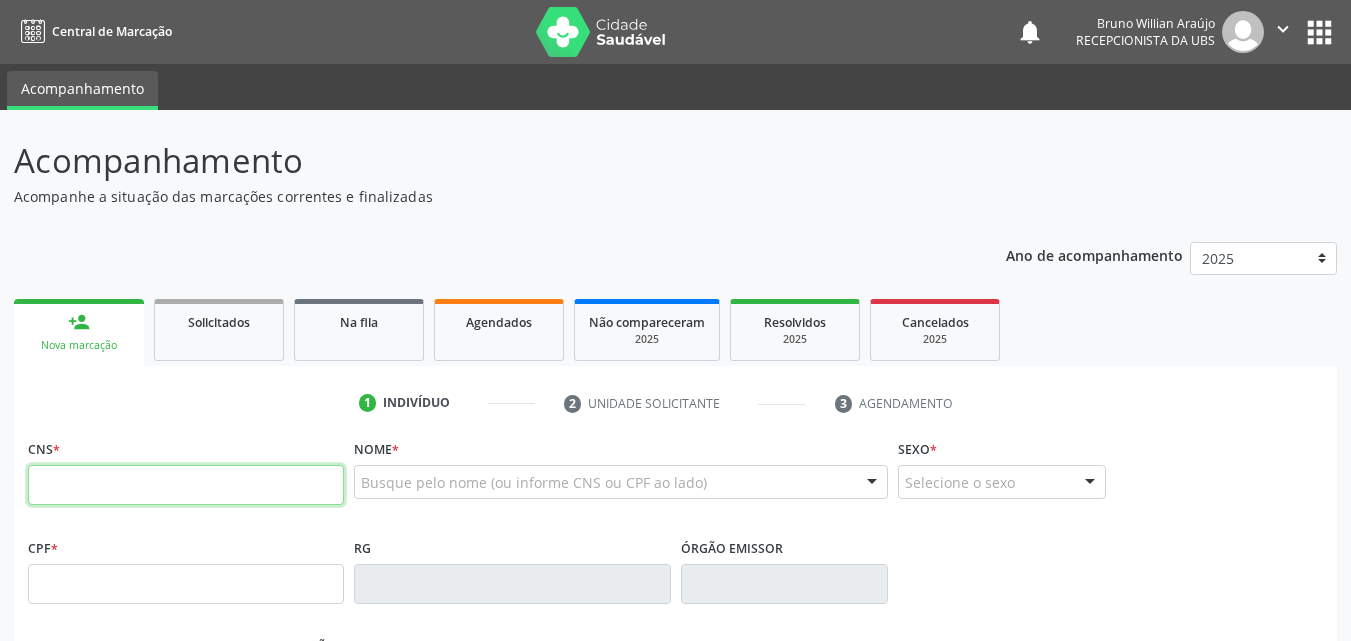 click at bounding box center (186, 485) 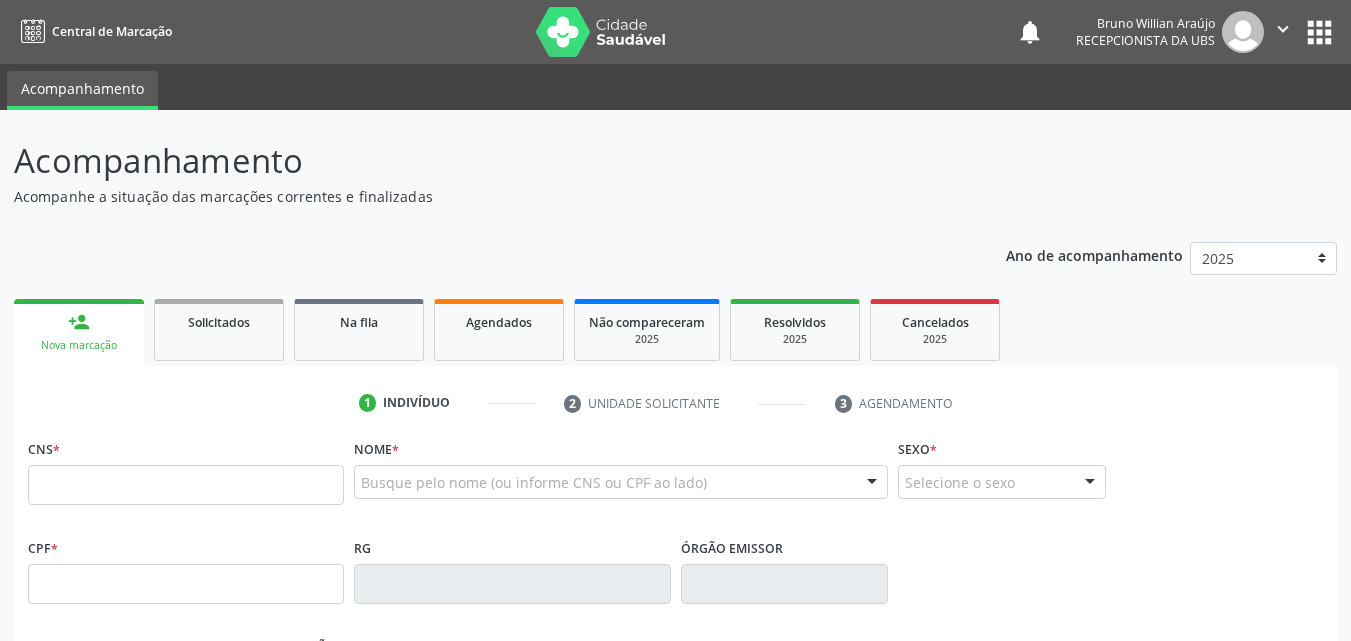 click on "Acompanhamento" at bounding box center [675, 87] 